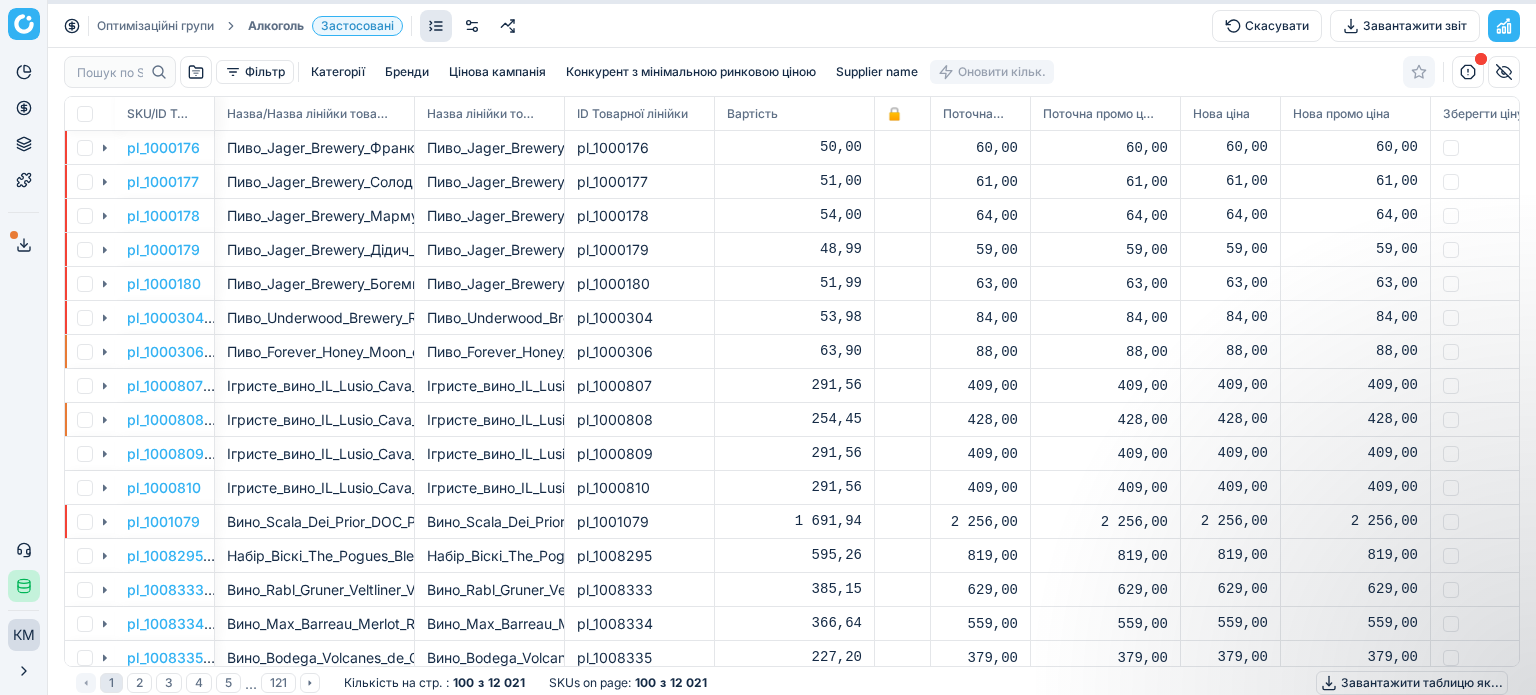 scroll, scrollTop: 0, scrollLeft: 0, axis: both 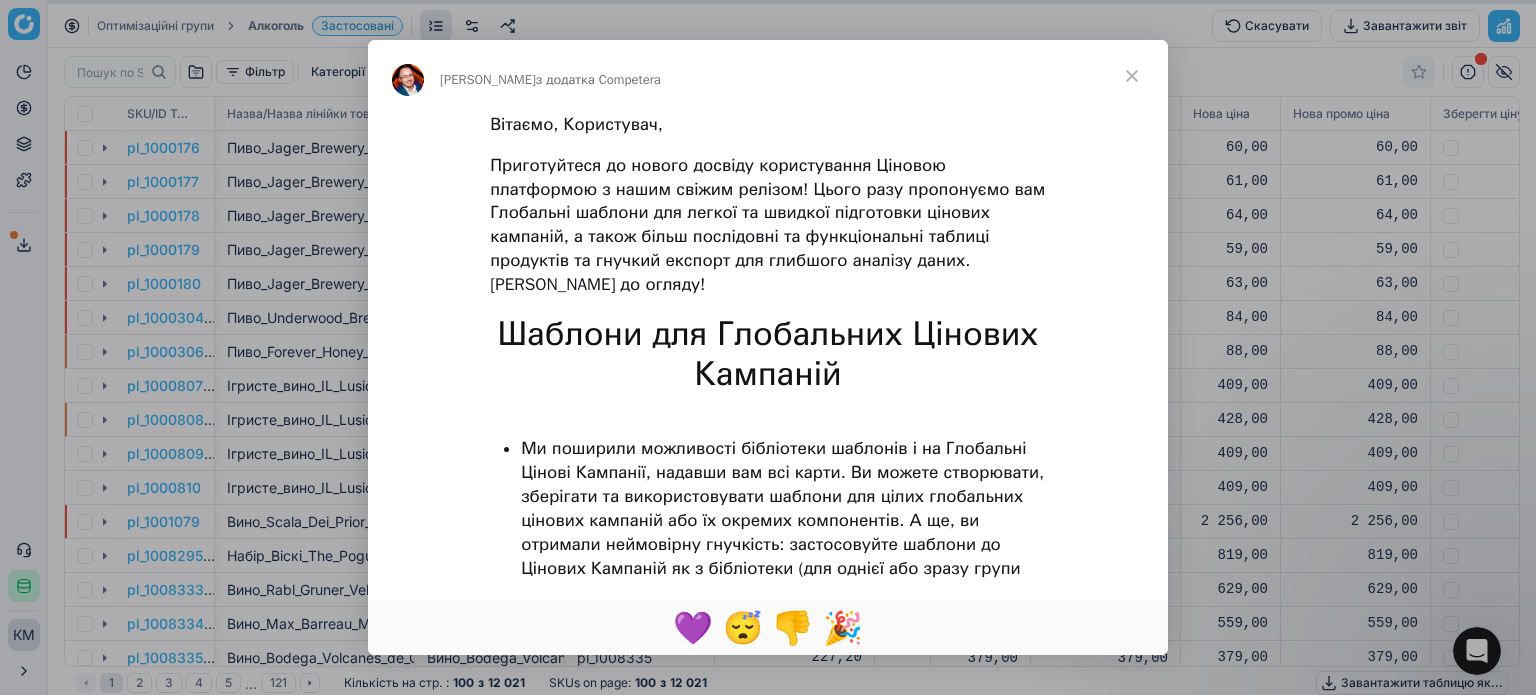 click at bounding box center (1132, 76) 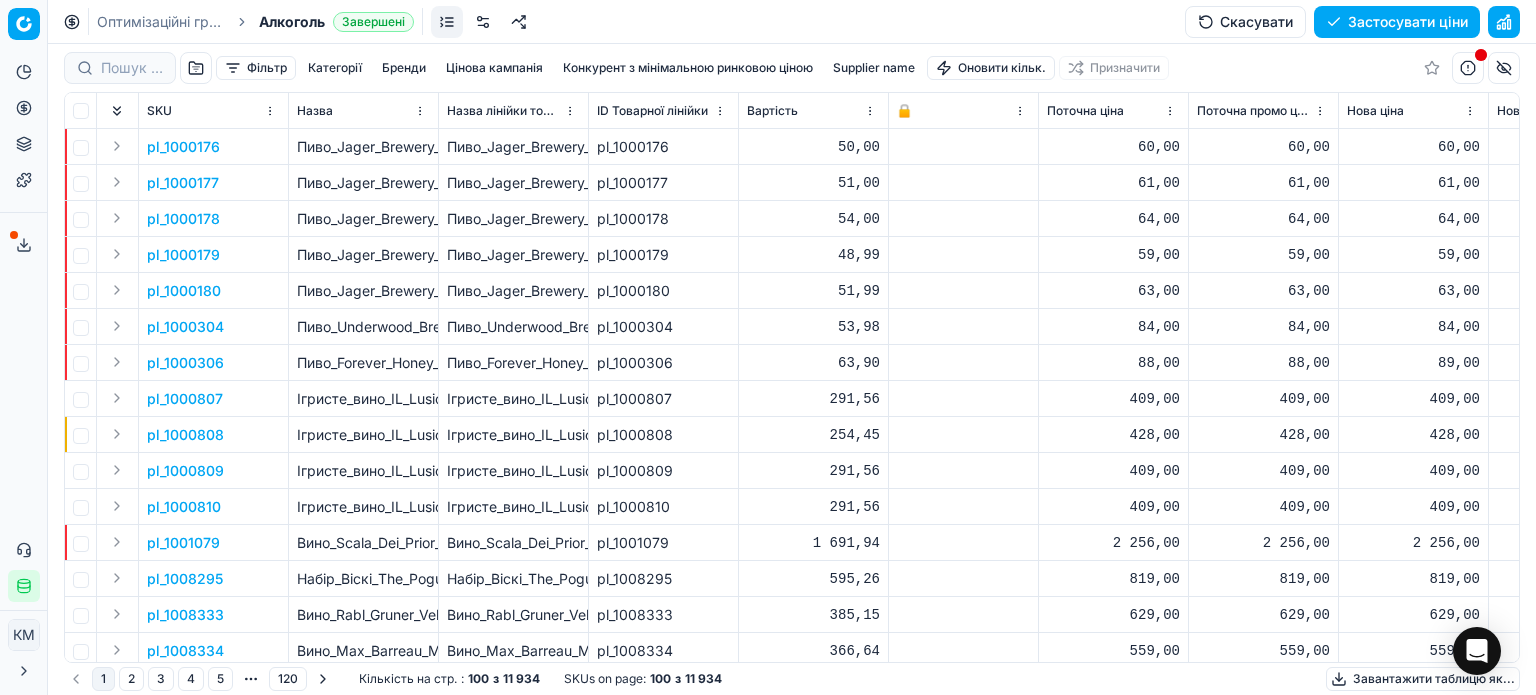 scroll, scrollTop: 0, scrollLeft: 0, axis: both 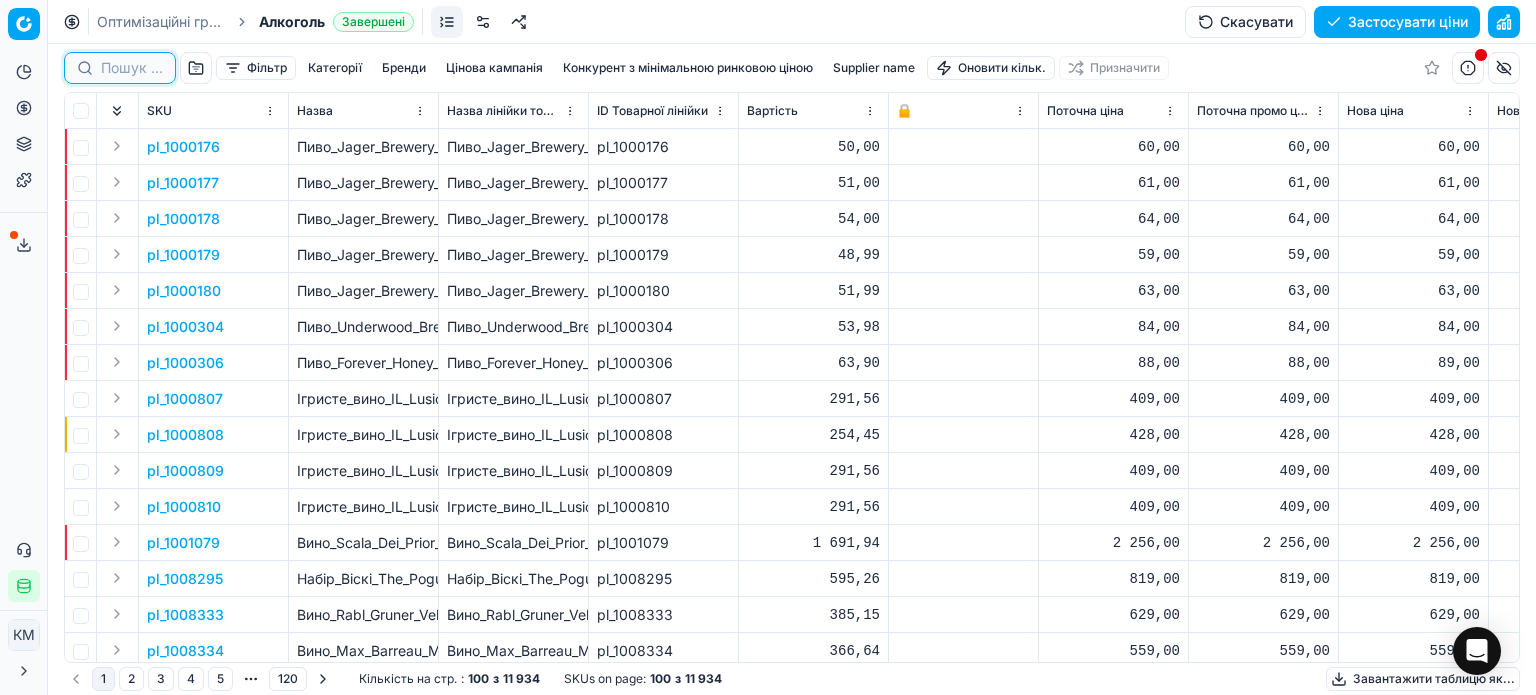 click at bounding box center (132, 68) 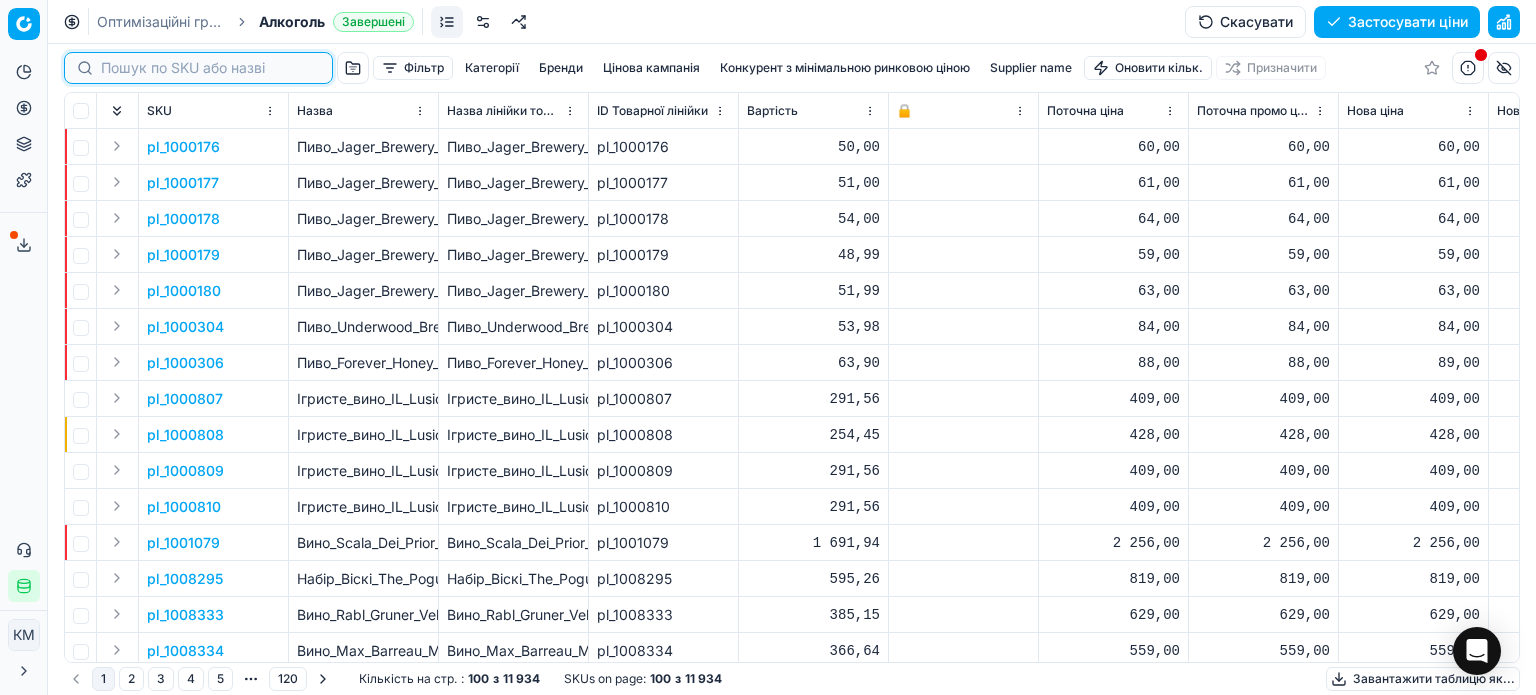 paste on "418861" 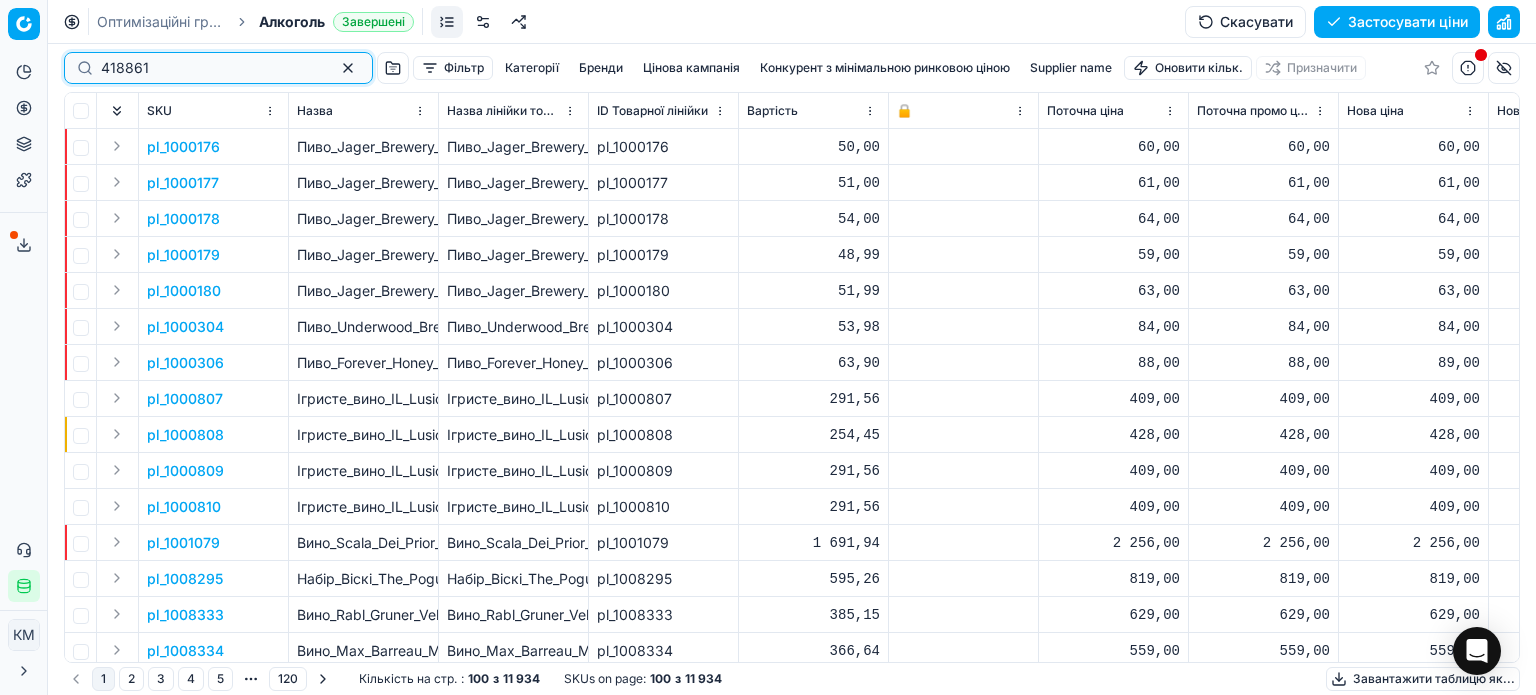 type on "418861" 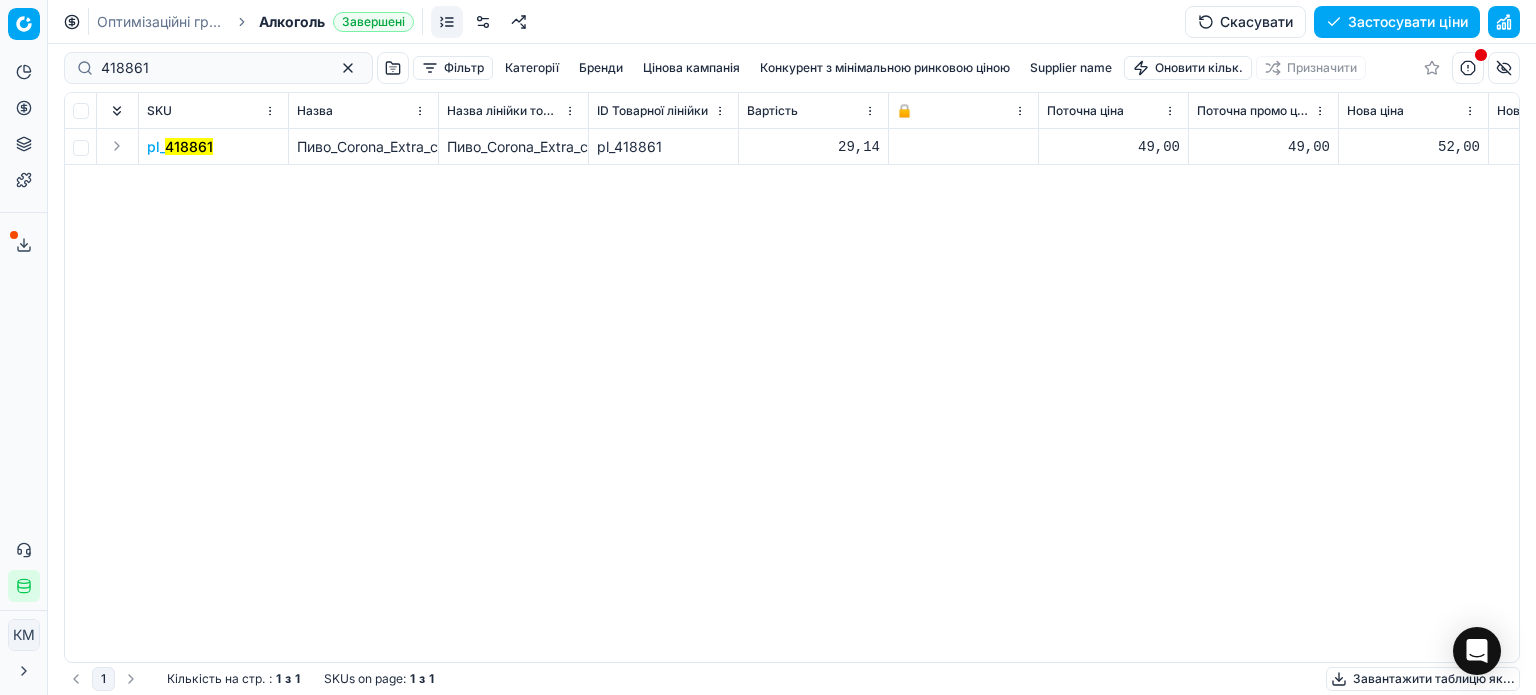 click on "418861" at bounding box center [189, 146] 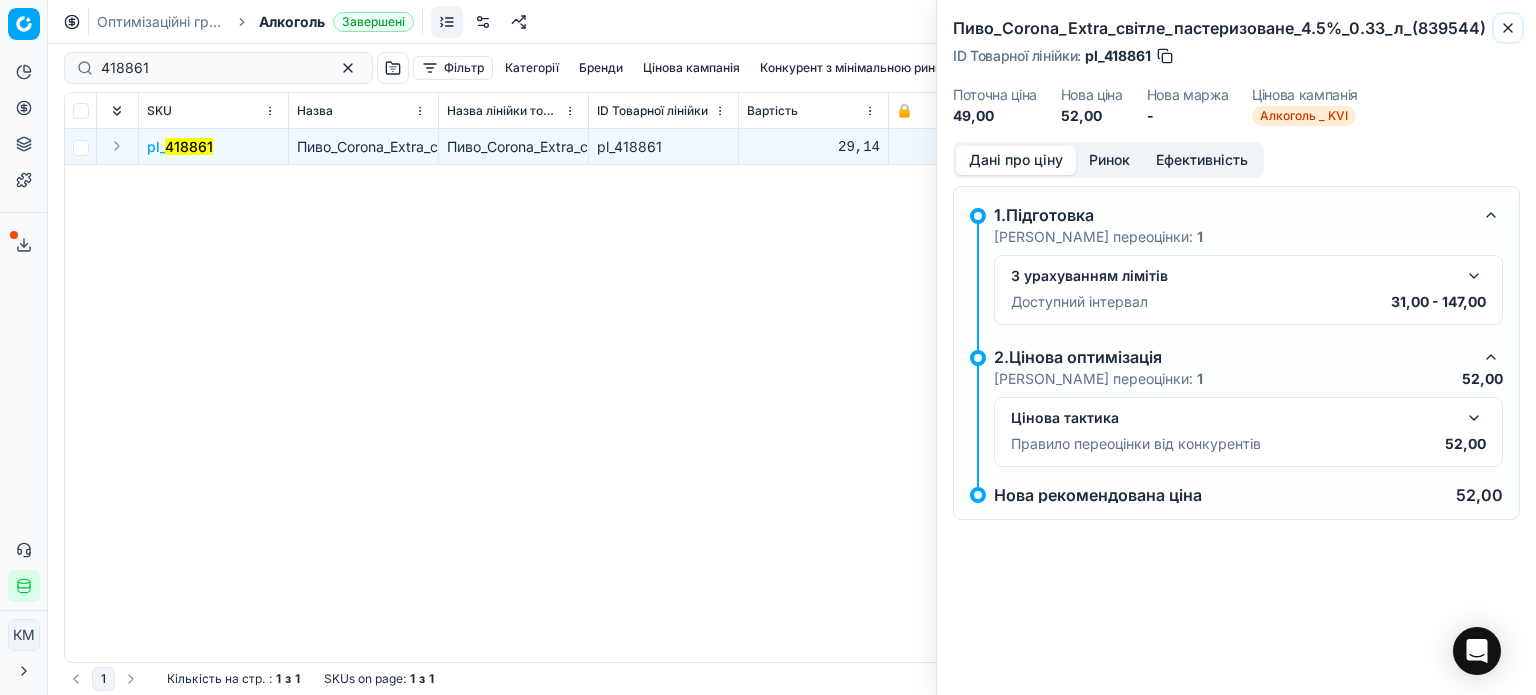 click 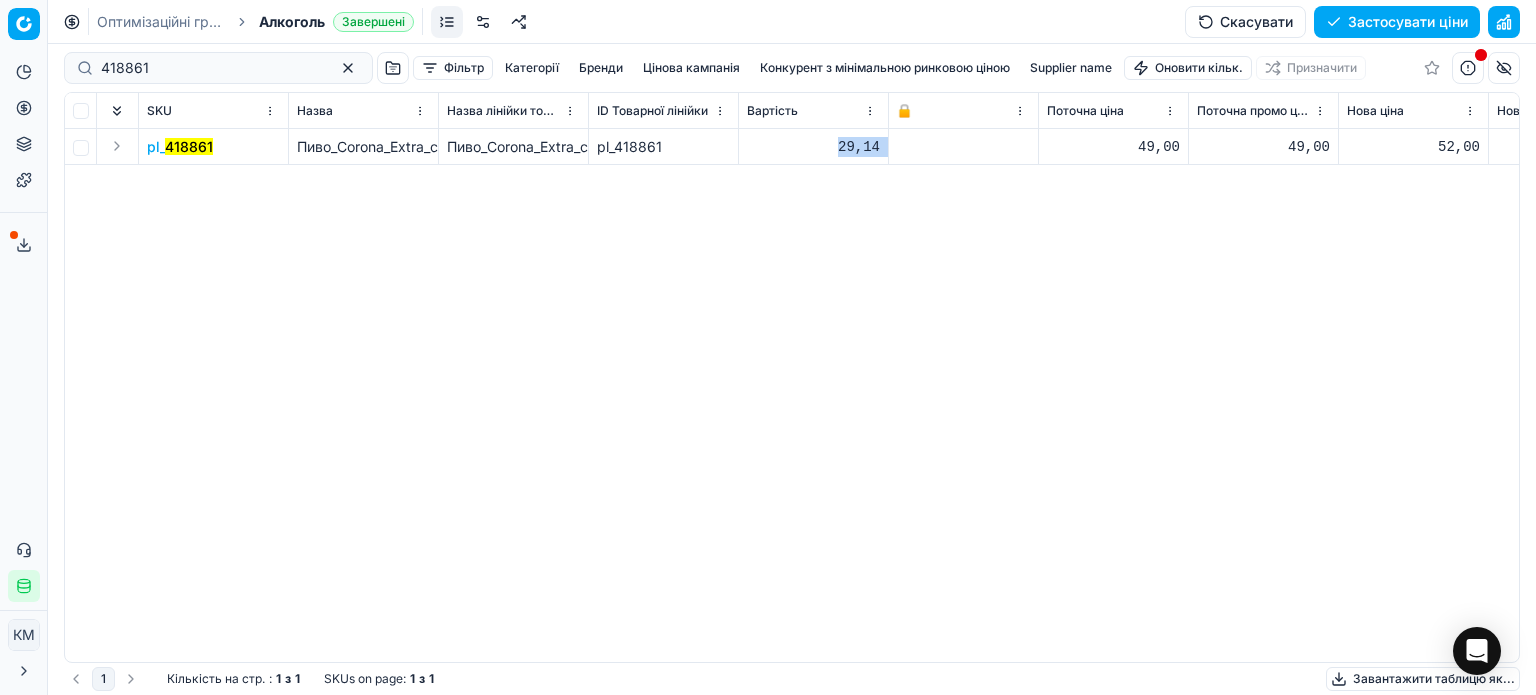 drag, startPoint x: 840, startPoint y: 142, endPoint x: 897, endPoint y: 141, distance: 57.00877 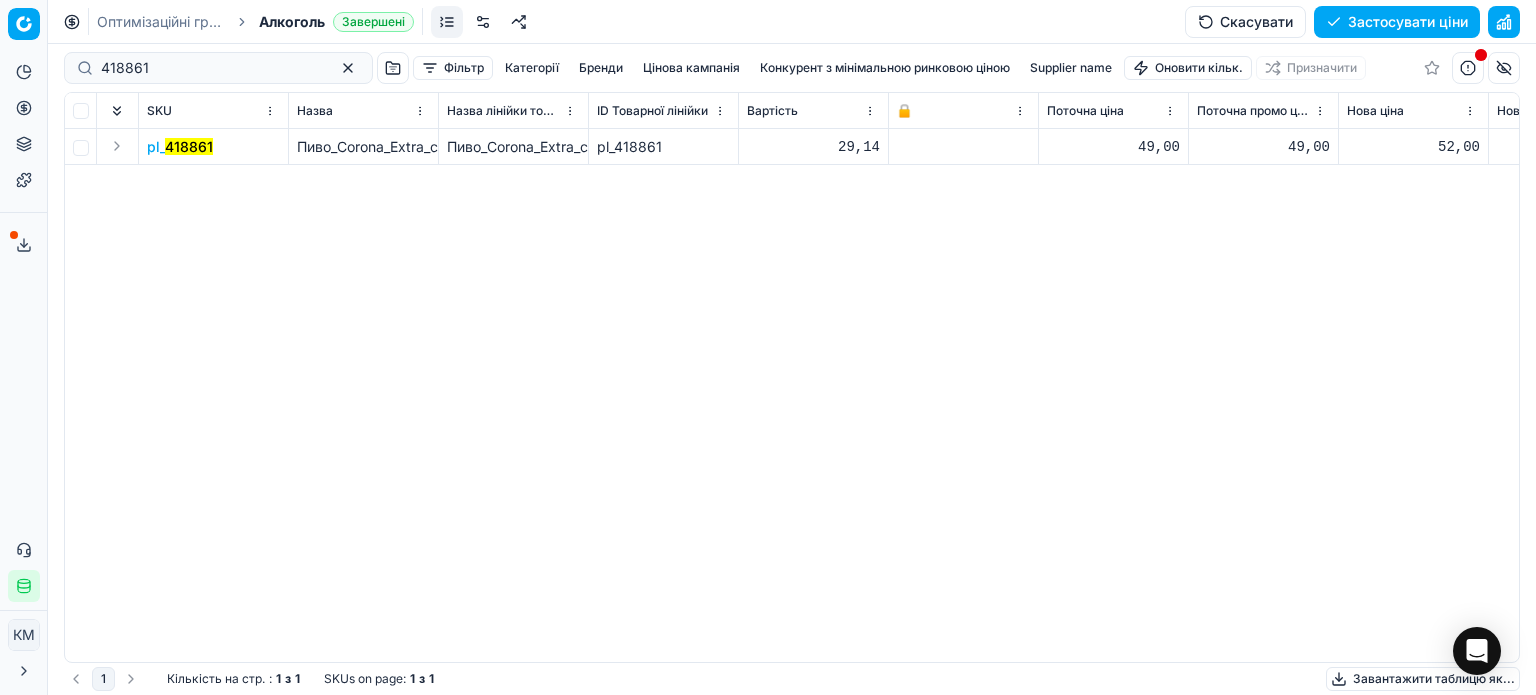 drag, startPoint x: 793, startPoint y: 185, endPoint x: 810, endPoint y: 91, distance: 95.524864 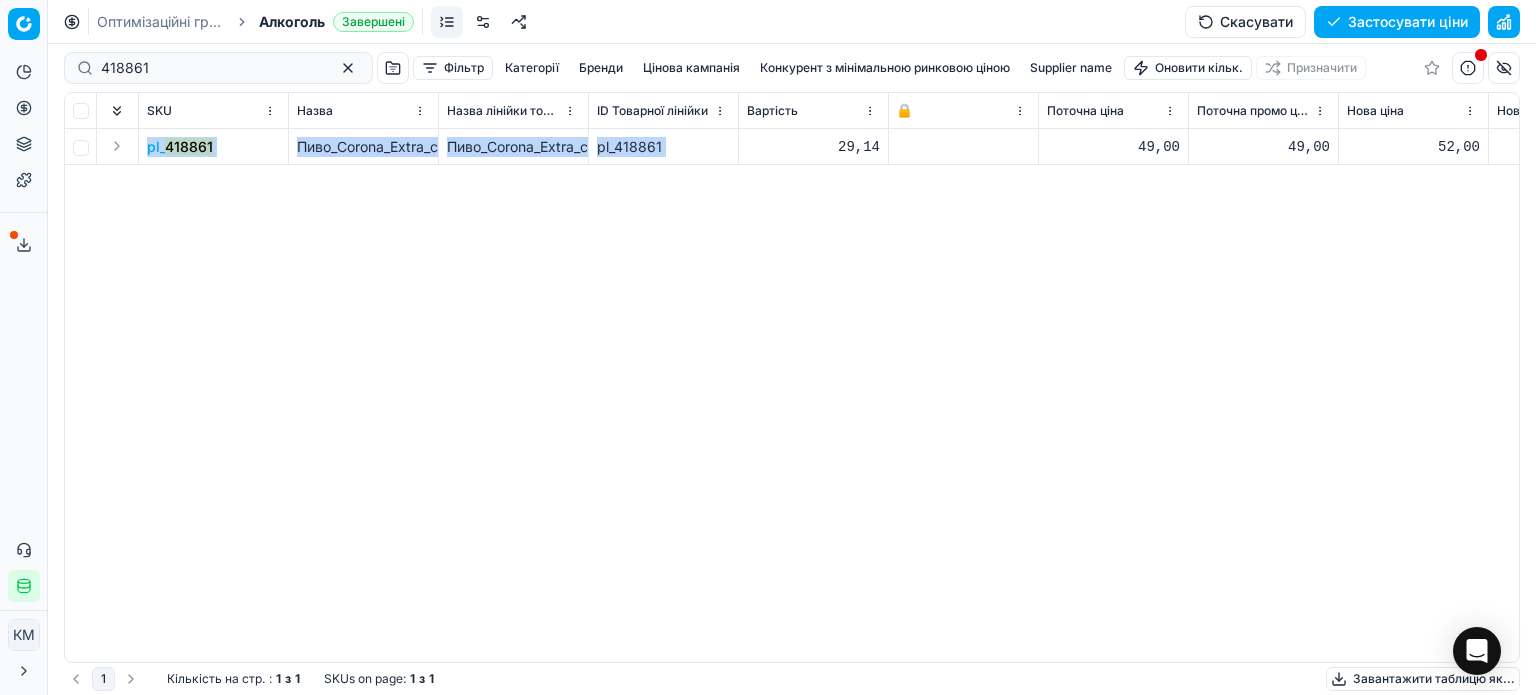 click on "pl_ 418861 Пиво_Corona_Extra_світле_пастеризоване_4.5%_0.33_л_(839544) Пиво_Corona_Extra_світле_пастеризоване_4.5%_0.33_л_(839544) pl_418861 29,14 49,00 49,00 52,00 52,00 1" at bounding box center (792, 395) 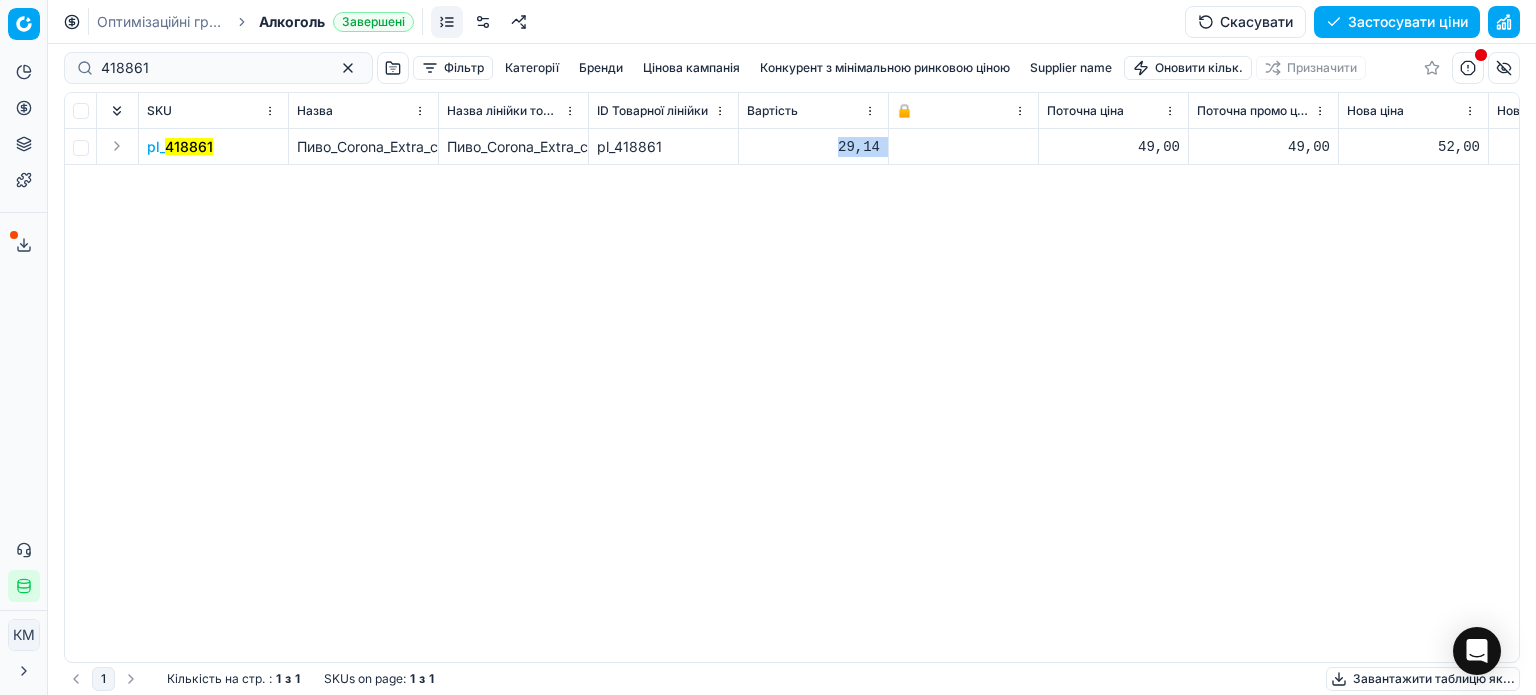 drag, startPoint x: 792, startPoint y: 147, endPoint x: 917, endPoint y: 150, distance: 125.035995 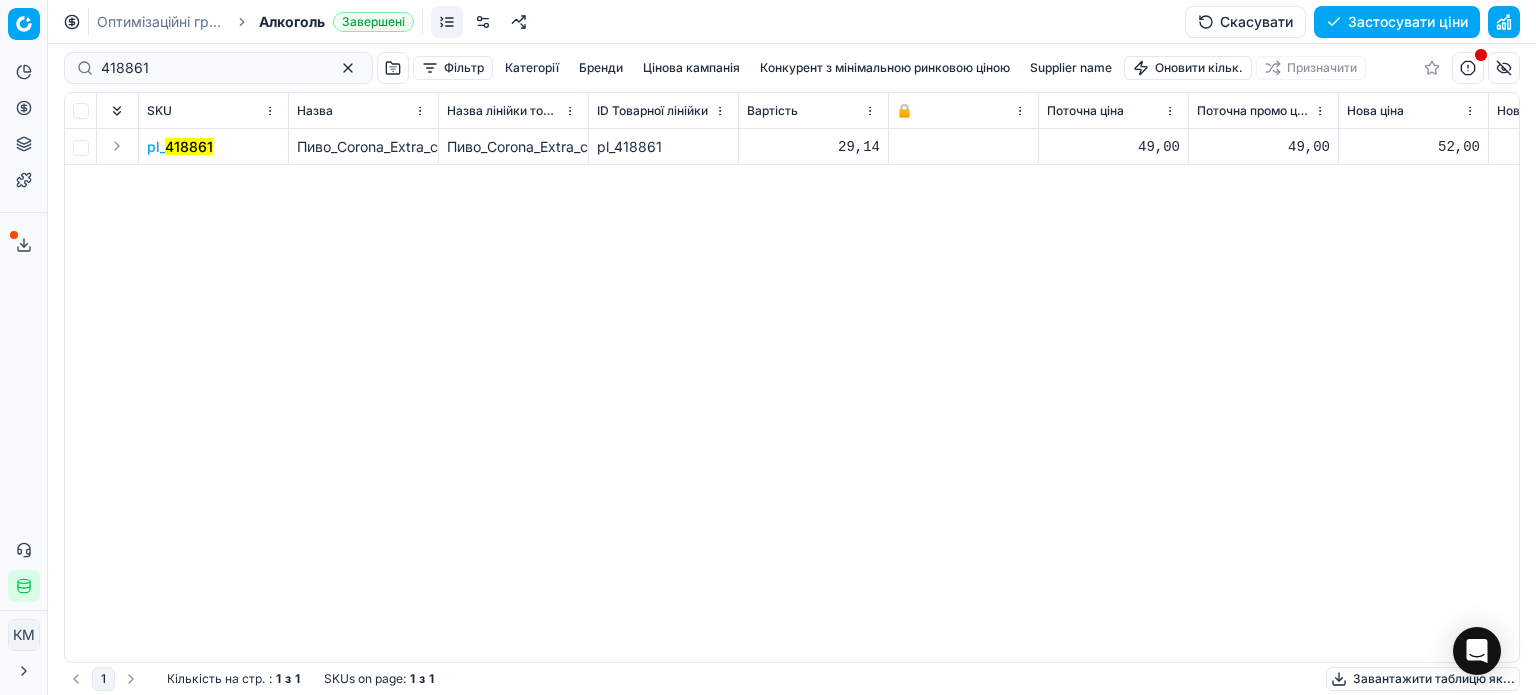 click on "pl_ 418861 Пиво_Corona_Extra_світле_пастеризоване_4.5%_0.33_л_(839544) Пиво_Corona_Extra_світле_пастеризоване_4.5%_0.33_л_(839544) pl_418861 29,14 49,00 49,00 52,00 52,00 1" at bounding box center [792, 395] 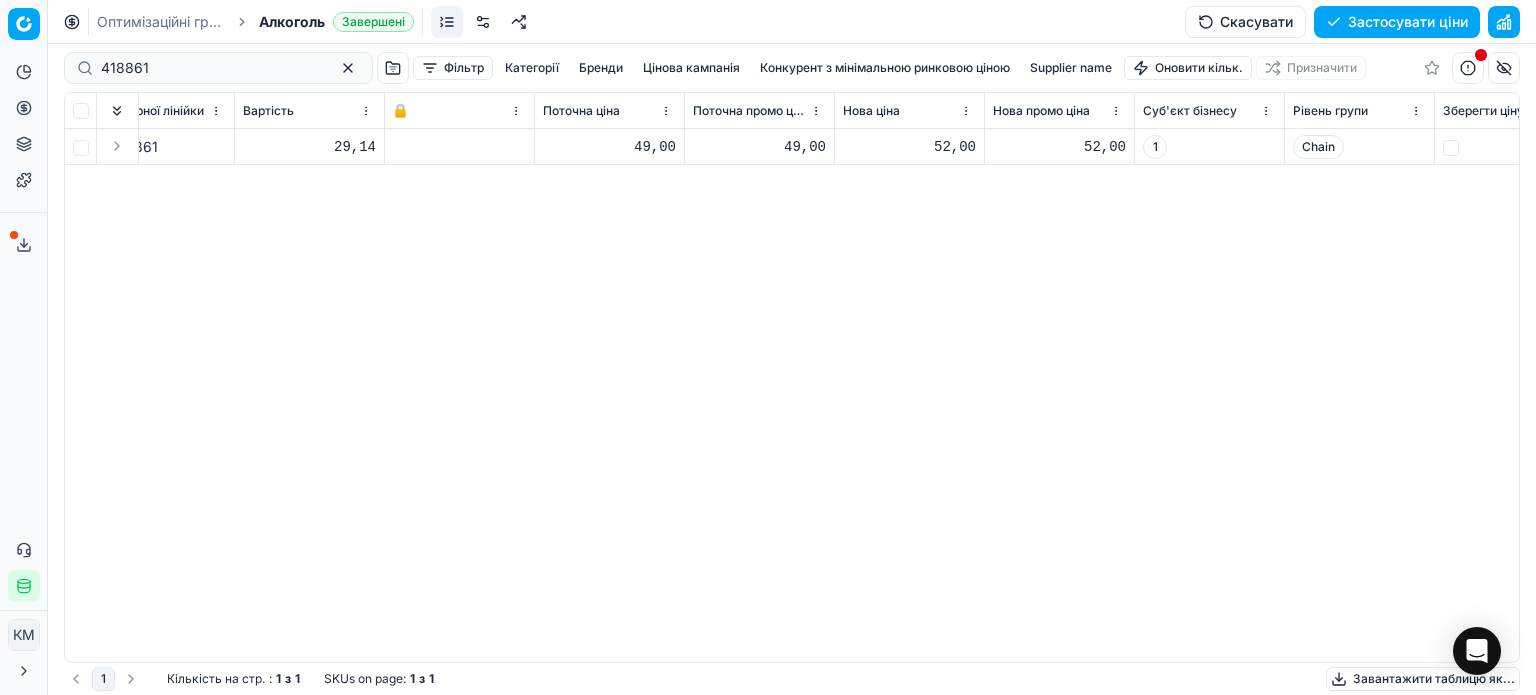 scroll, scrollTop: 0, scrollLeft: 388, axis: horizontal 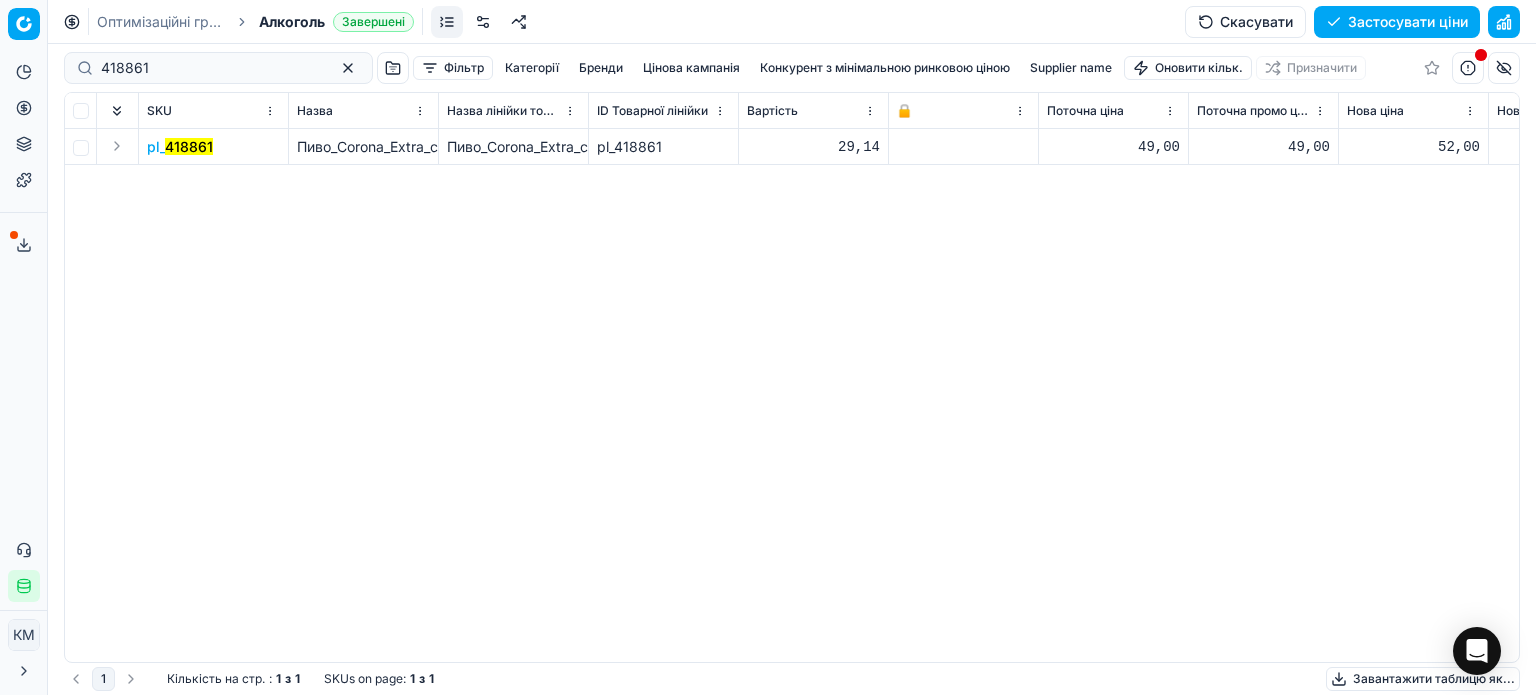 click on "418861" at bounding box center [189, 146] 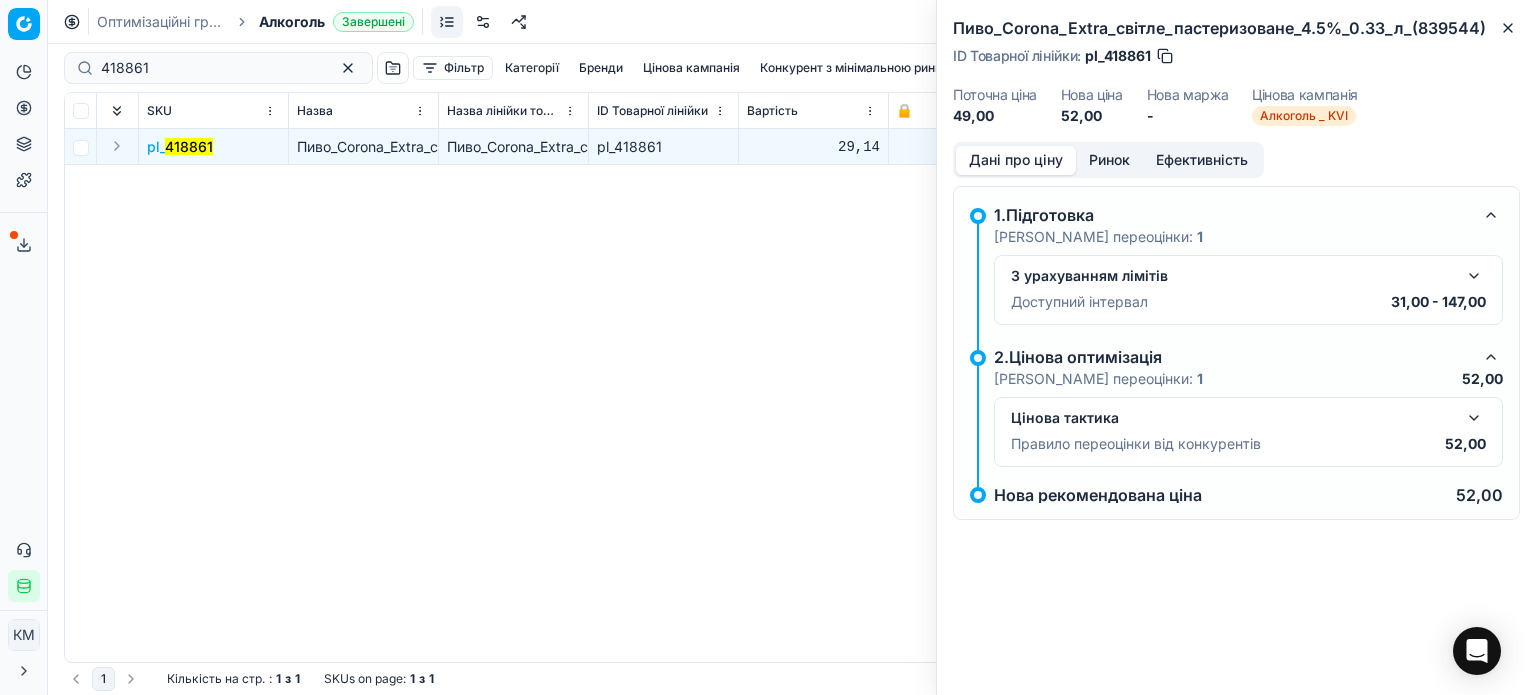 click on "Ринок" at bounding box center (1109, 160) 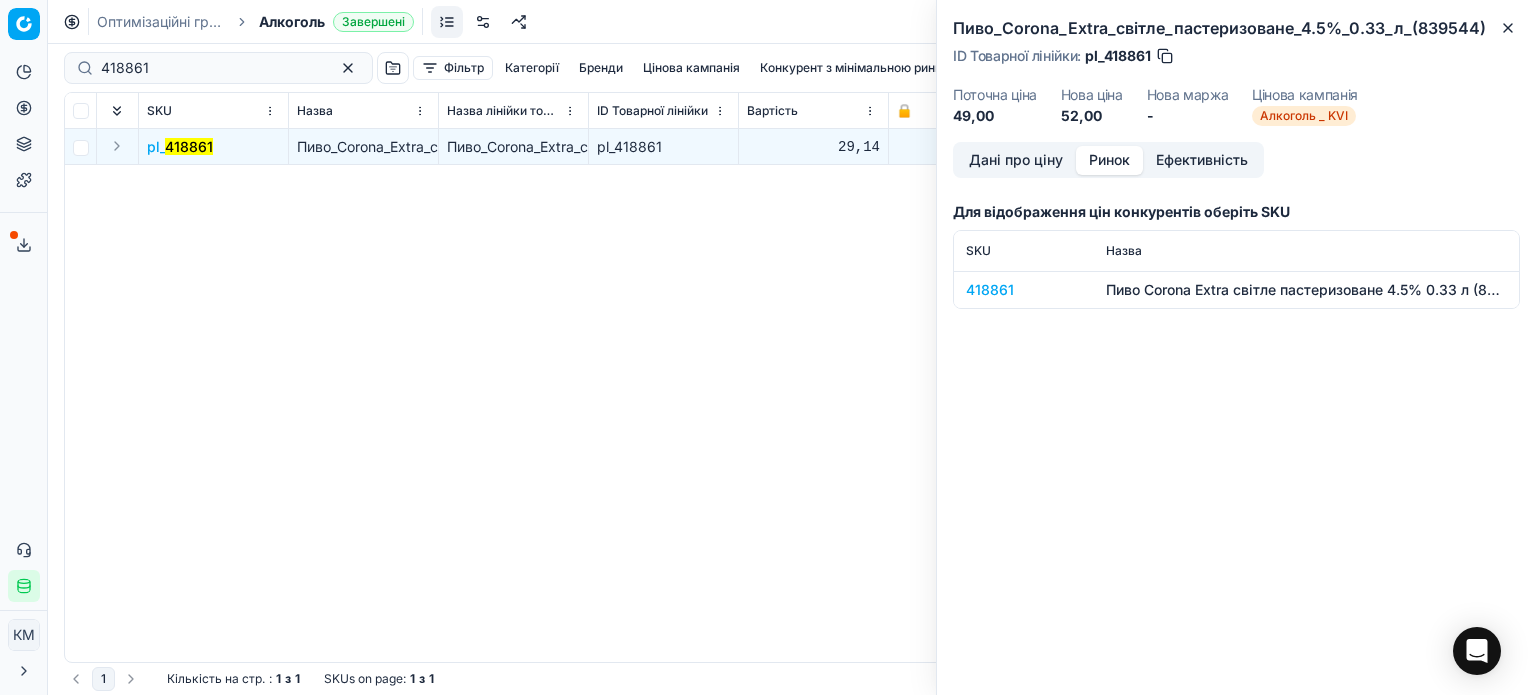 click on "418861" at bounding box center [1024, 290] 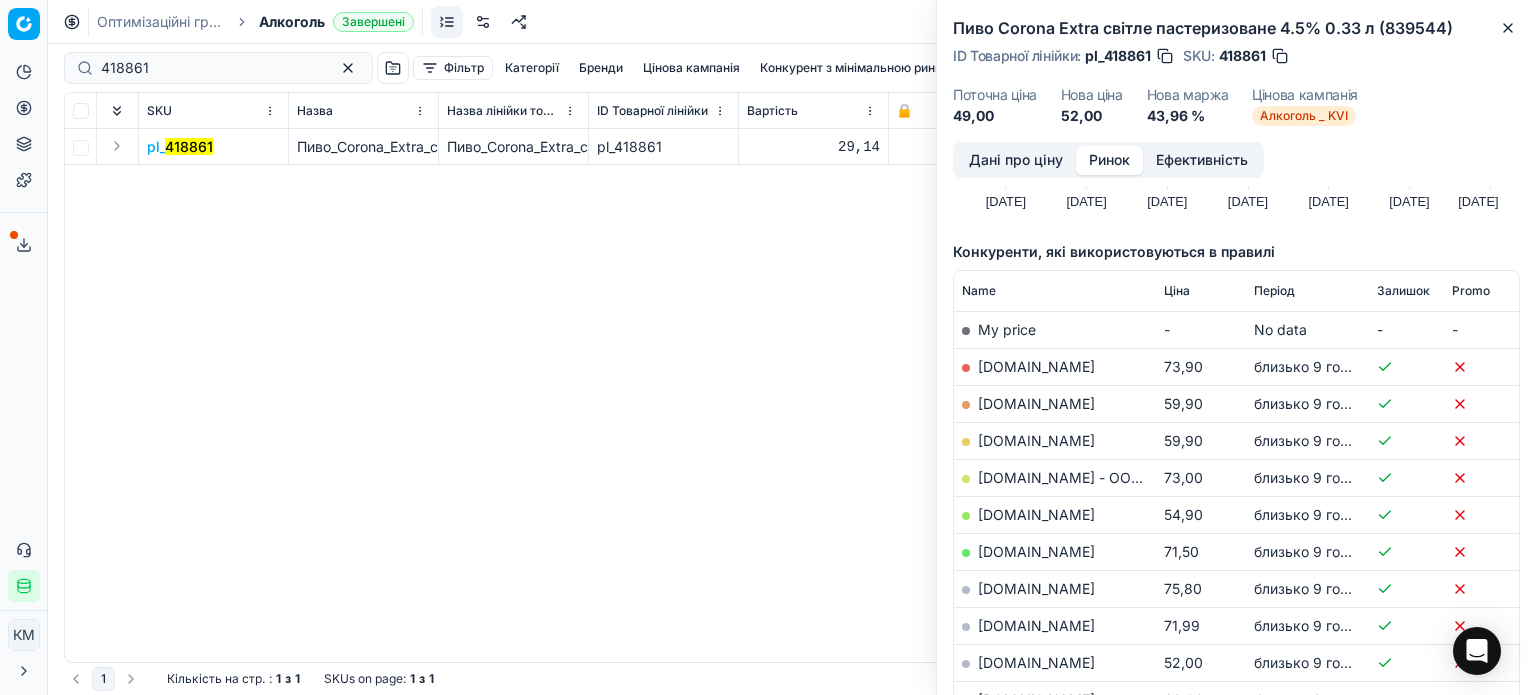 scroll, scrollTop: 300, scrollLeft: 0, axis: vertical 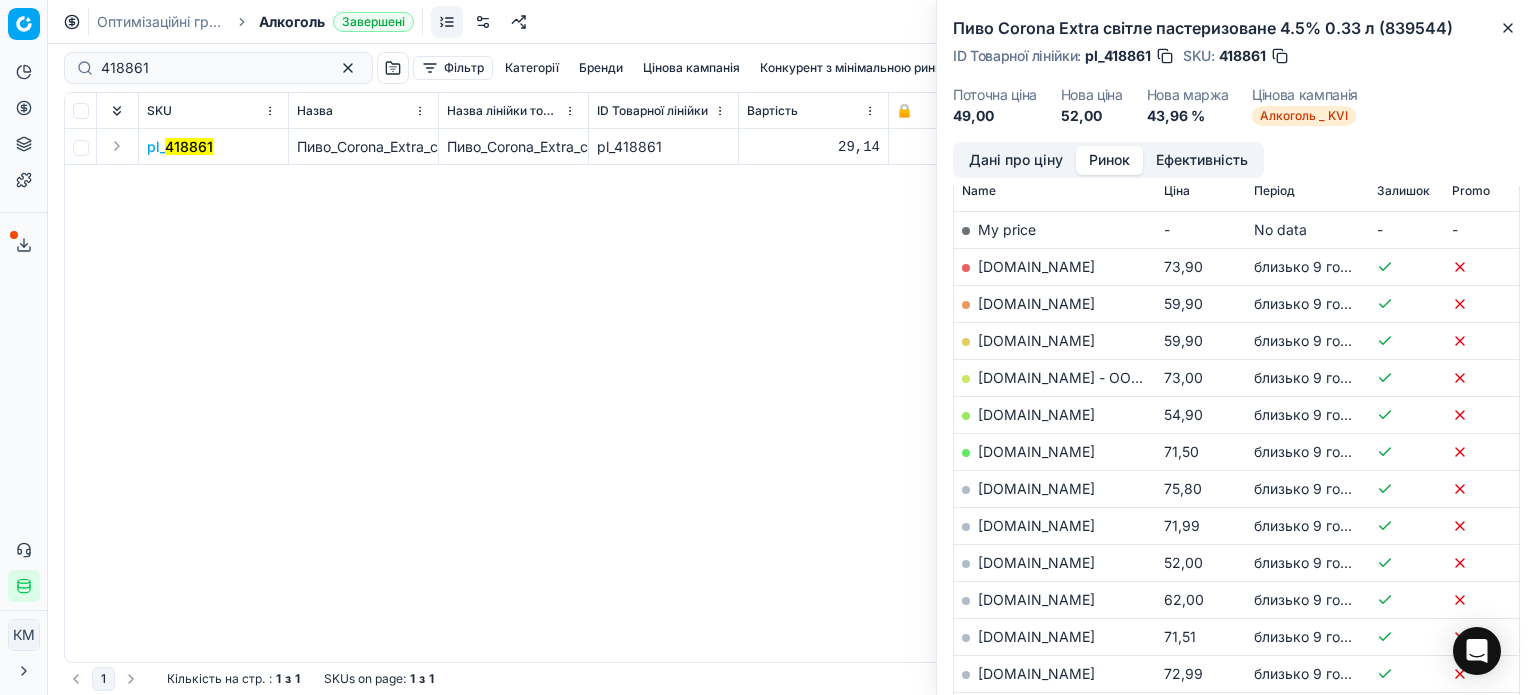 click on "[DOMAIN_NAME]" at bounding box center (1036, 562) 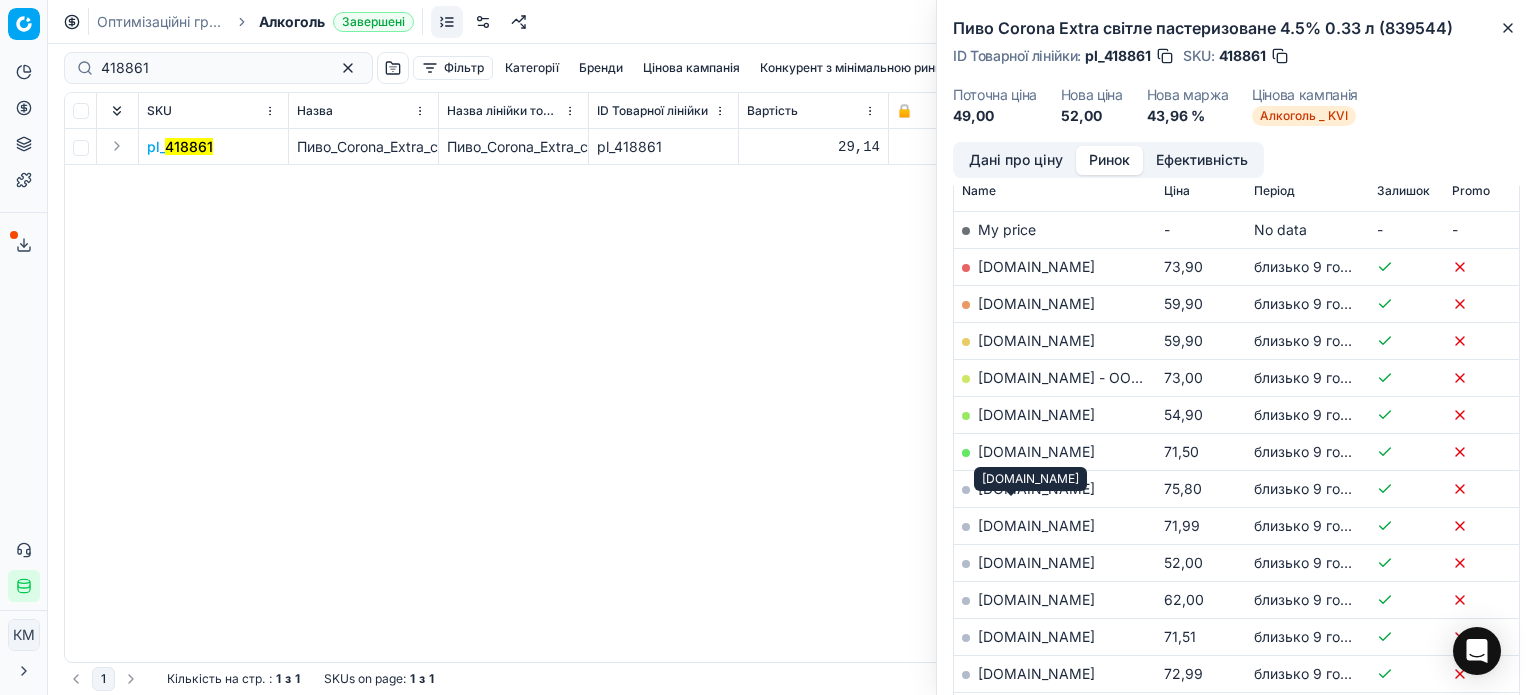 scroll, scrollTop: 400, scrollLeft: 0, axis: vertical 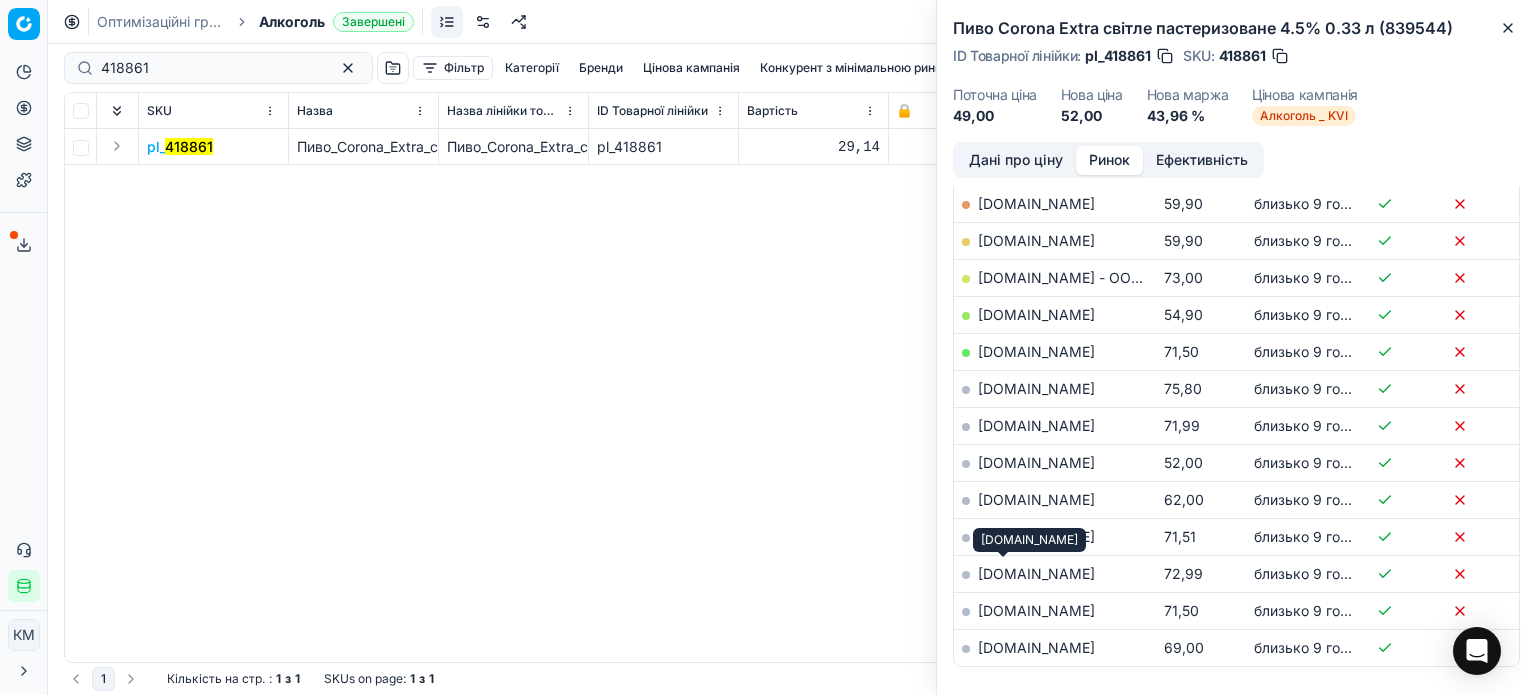 click on "[DOMAIN_NAME]" at bounding box center [1036, 573] 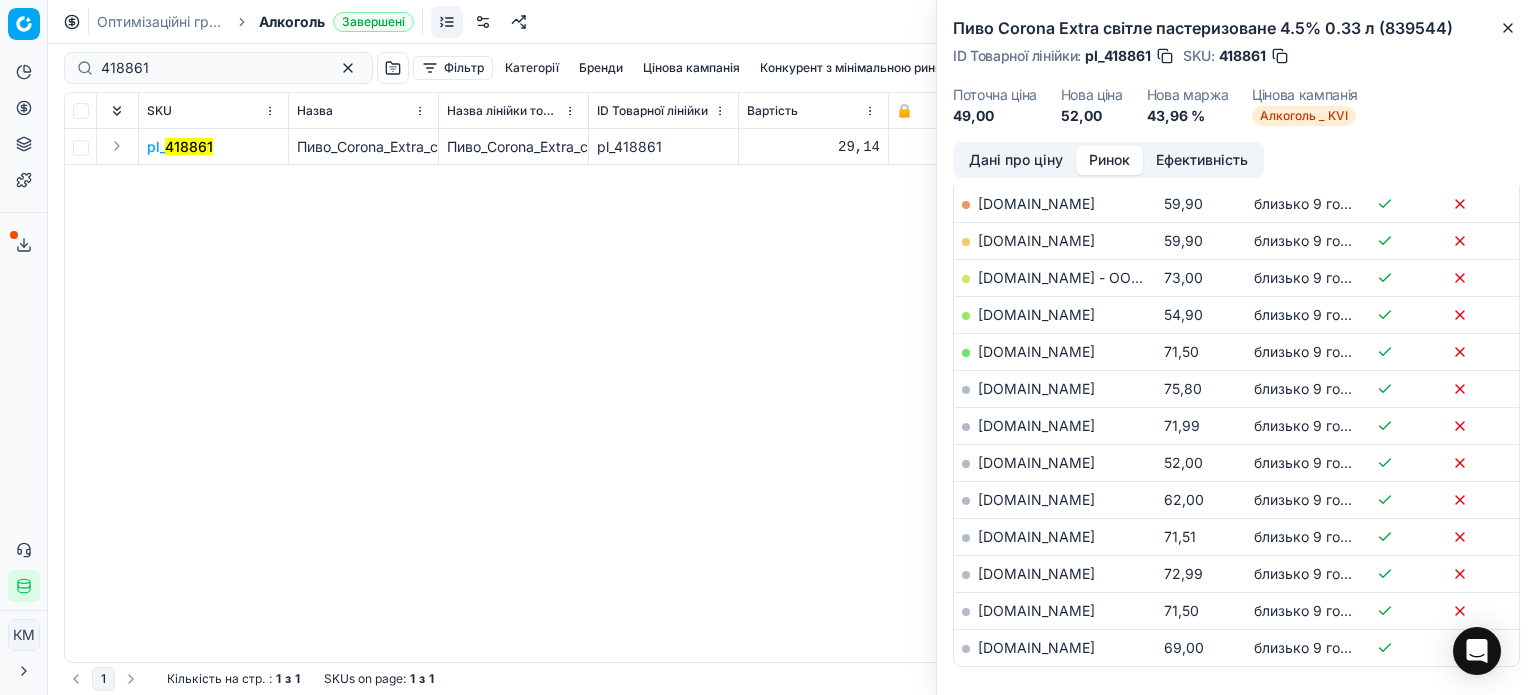 click on "[DOMAIN_NAME]" at bounding box center (1036, 573) 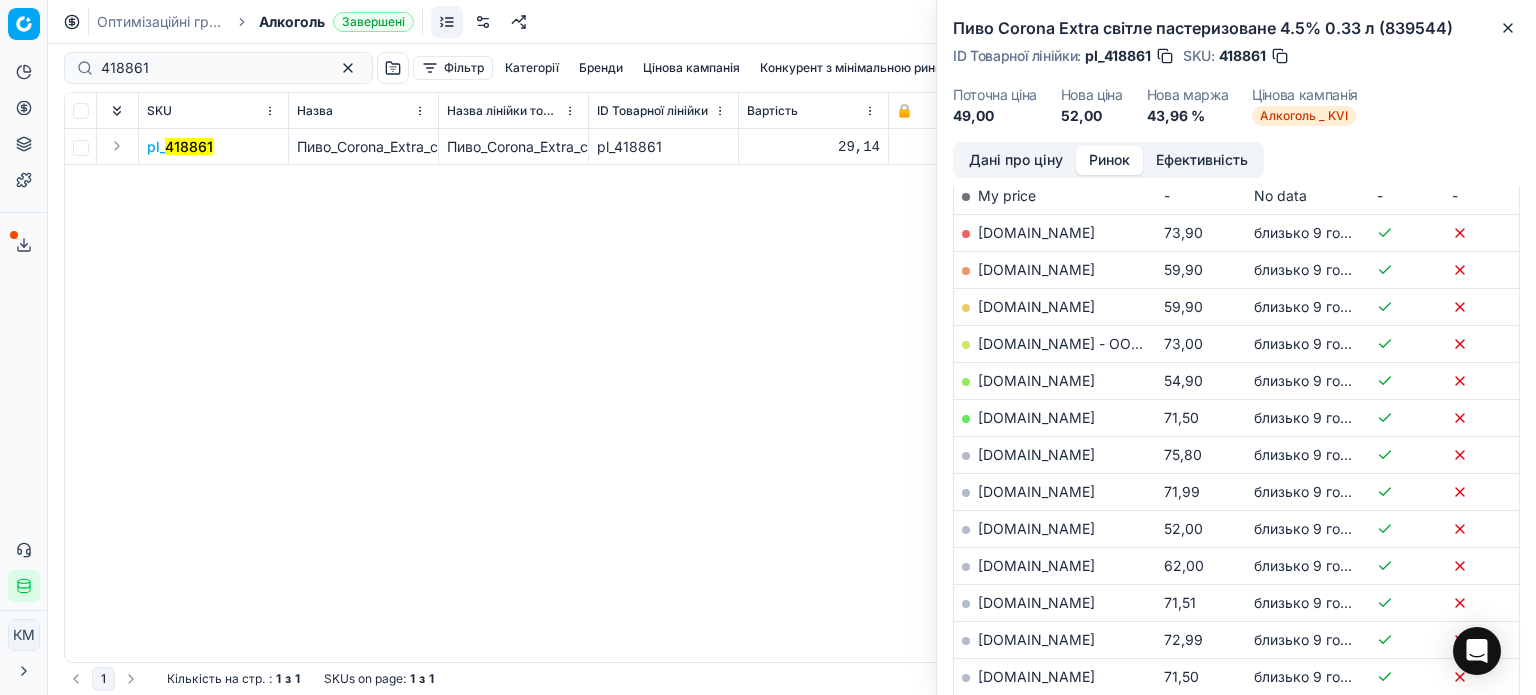 scroll, scrollTop: 300, scrollLeft: 0, axis: vertical 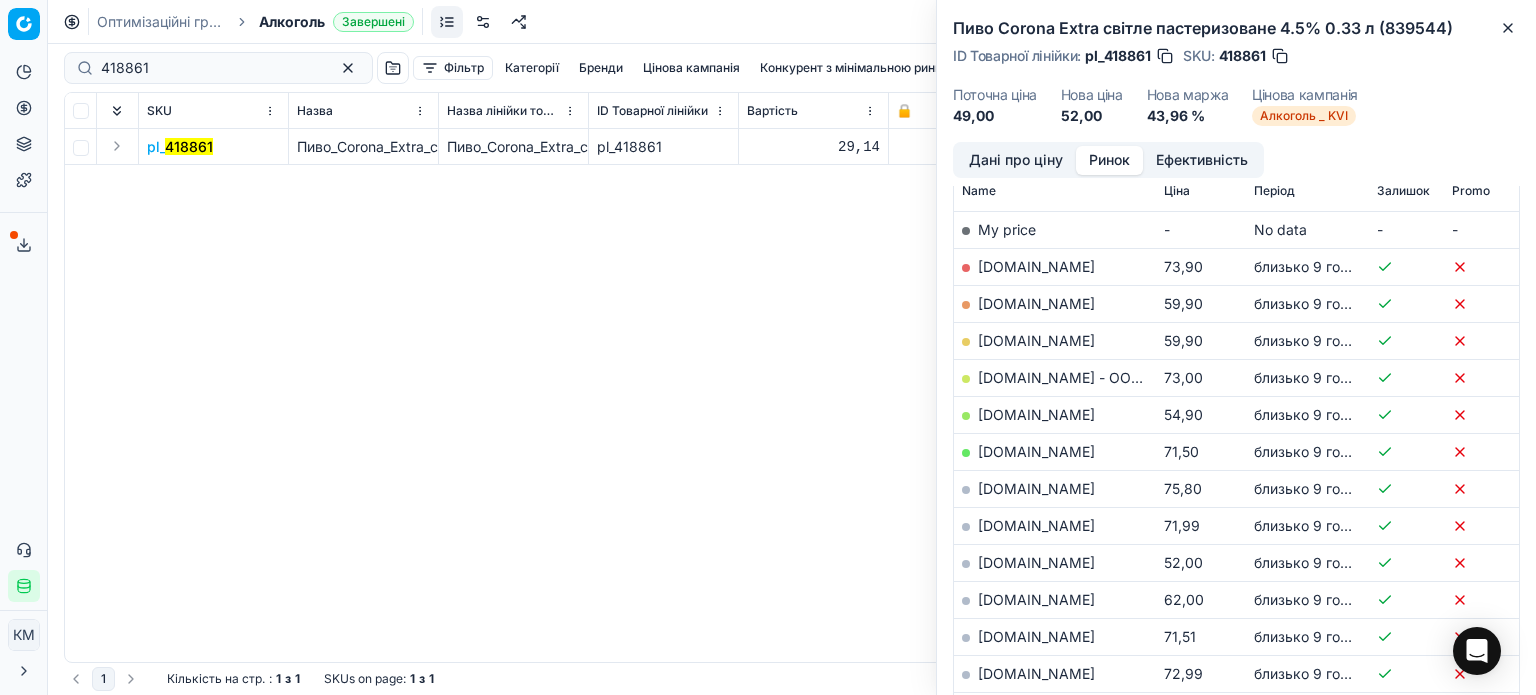 click on "Ефективність" at bounding box center [1202, 160] 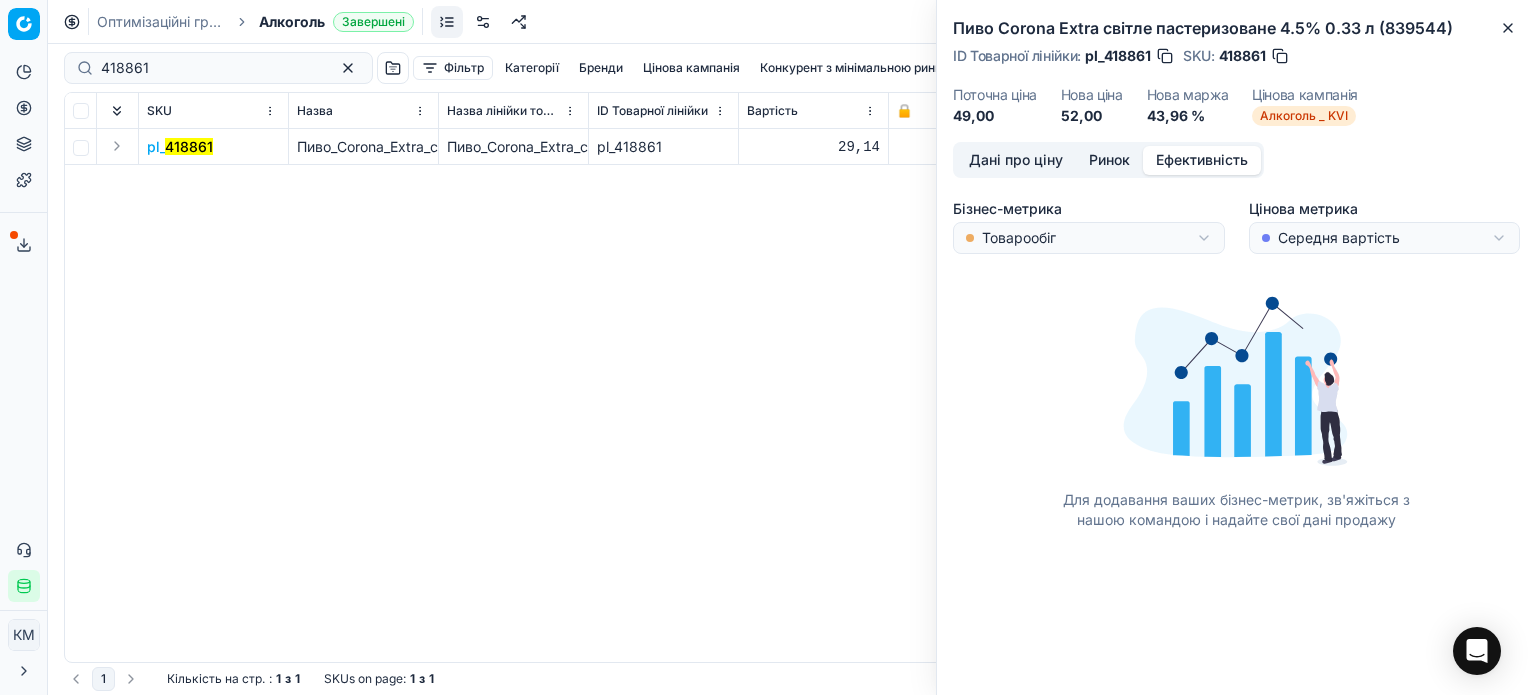 click on "pl_ 418861 Пиво_Corona_Extra_світле_пастеризоване_4.5%_0.33_л_(839544) Пиво_Corona_Extra_світле_пастеризоване_4.5%_0.33_л_(839544) pl_418861 29,14 49,00 49,00 52,00 52,00 1" at bounding box center [792, 395] 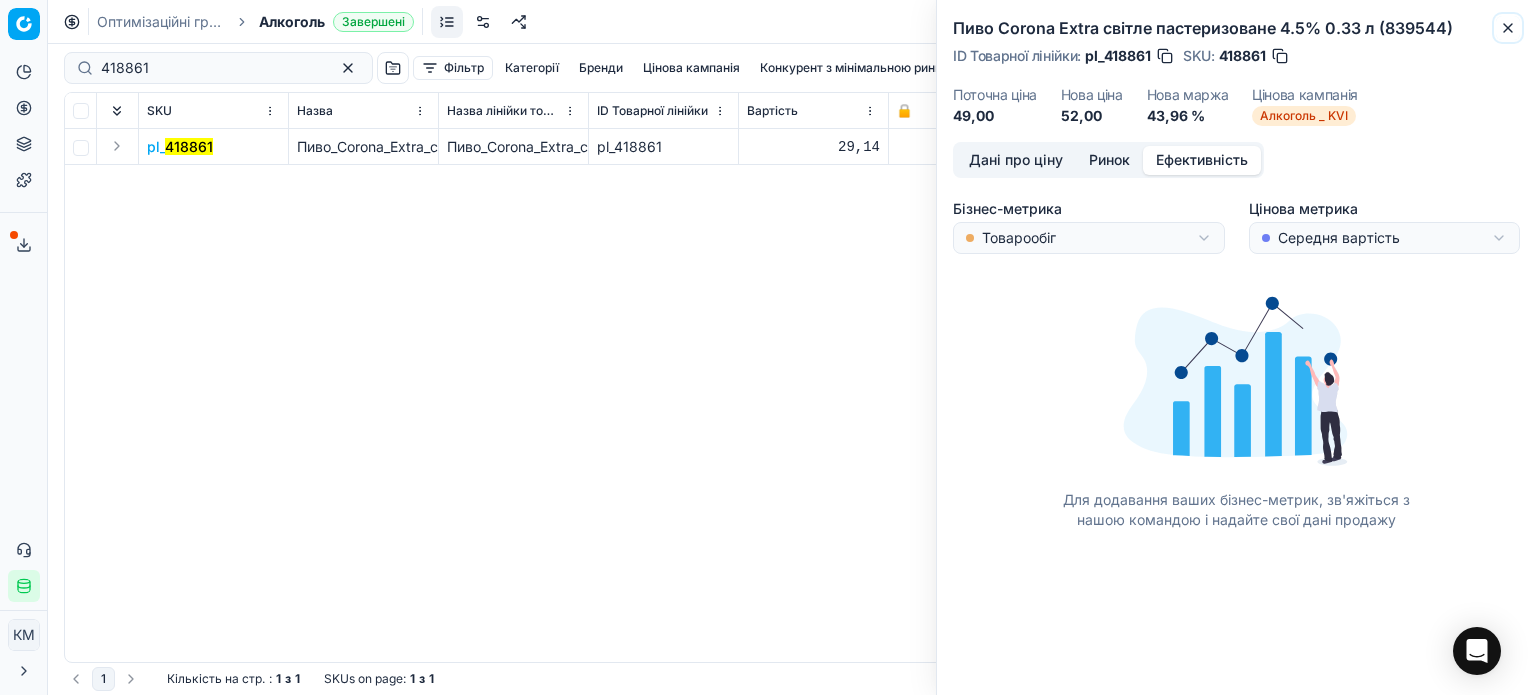 click 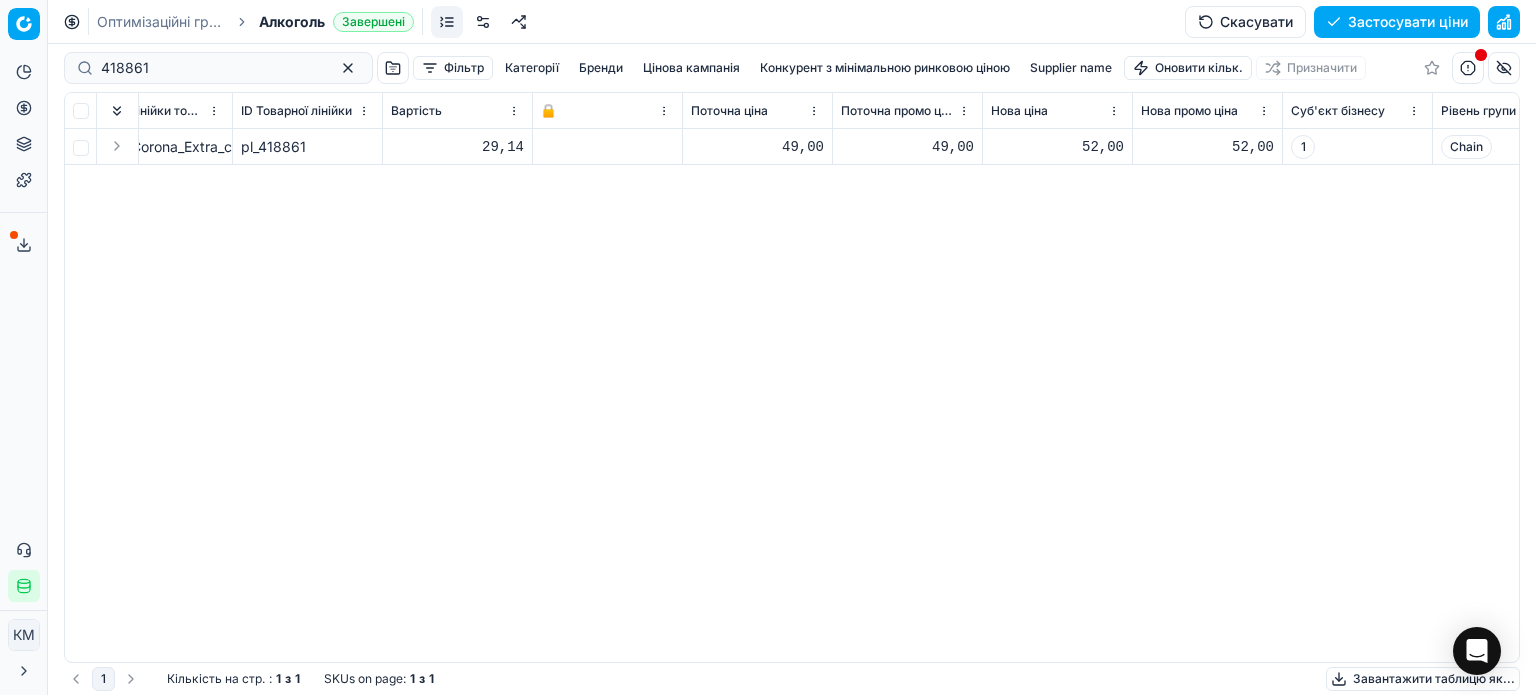 scroll, scrollTop: 0, scrollLeft: 706, axis: horizontal 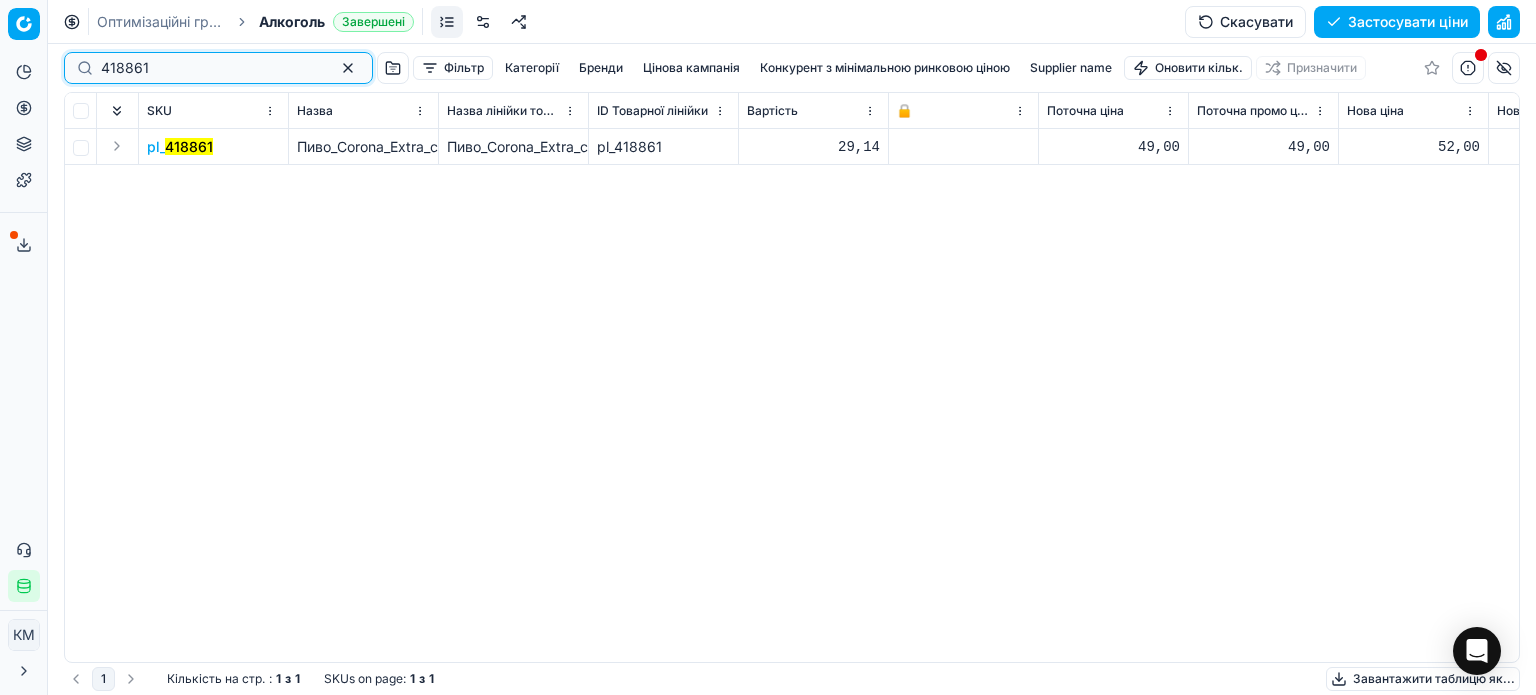 drag, startPoint x: 319, startPoint y: 72, endPoint x: 164, endPoint y: 61, distance: 155.38983 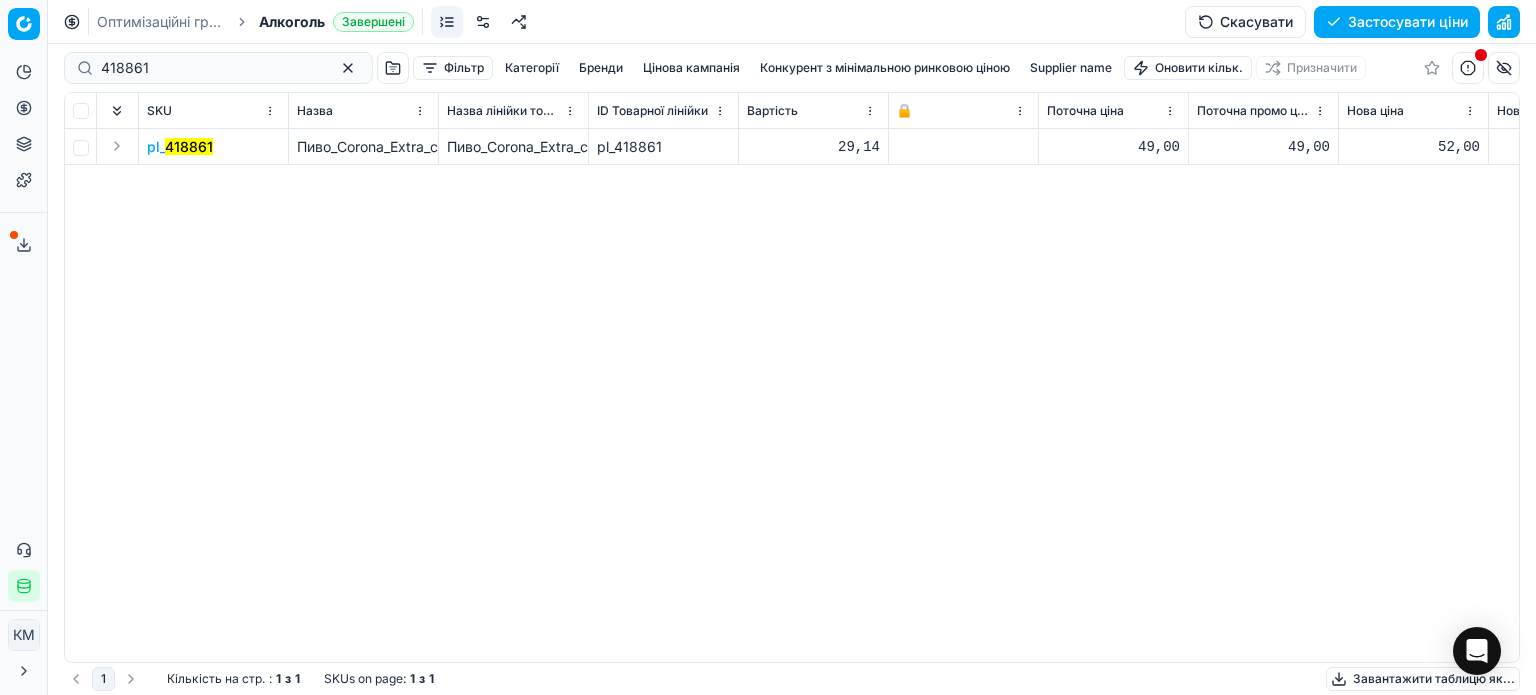 type 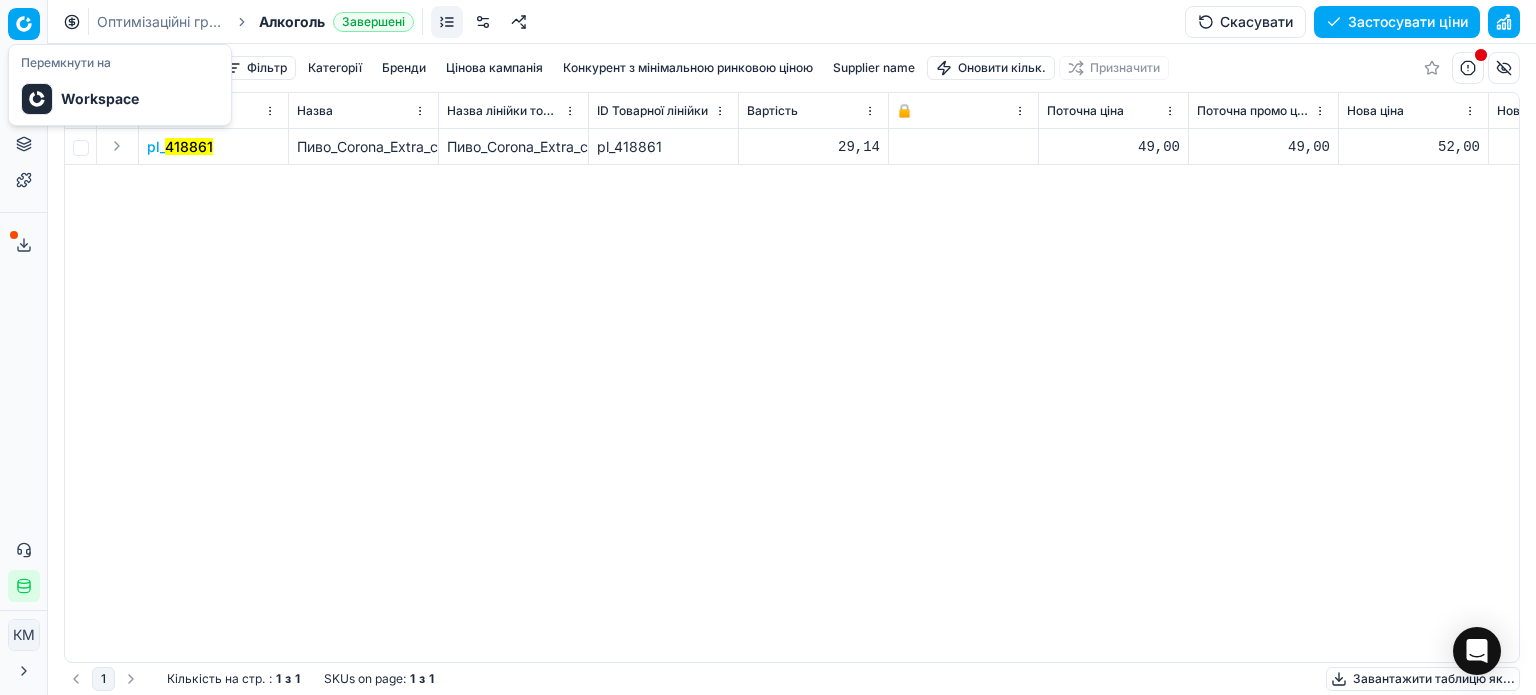 click on "Pricing platform Аналітика Цінова оптимізація Асортимент продукції Шаблони Сервіс експорту 107 Зверніться до служби підтримки Статус інтеграції КM Користувач MAUDAU [EMAIL_ADDRESS][DOMAIN_NAME] Закрити меню Command Palette Search for a command to run... Оптимізаційні групи Алкоголь Завершені Скасувати Застосувати ціни Фільтр   Категорії   [PERSON_NAME] кампанія   Конкурент з мінімальною ринковою ціною   Supplier name   Оновити кільк. Призначити SKU Назва Назва лінійки товарів ID Товарної лінійки Вартість 🔒 Поточна ціна Поточна промо ціна Нова ціна Нова промо ціна Суб'єкт бізнесу Рівень групи Зберегти ціну" at bounding box center (768, 347) 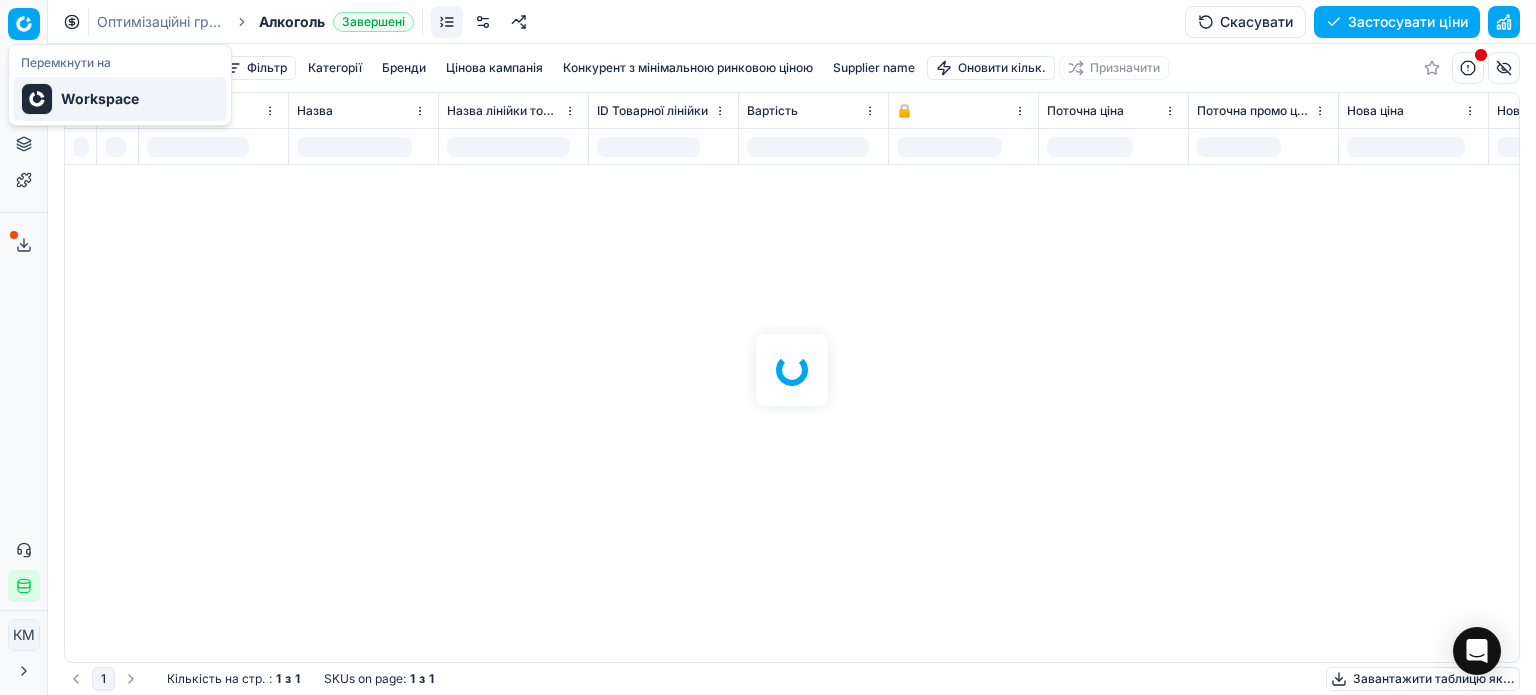 click on "Workspace" at bounding box center (120, 99) 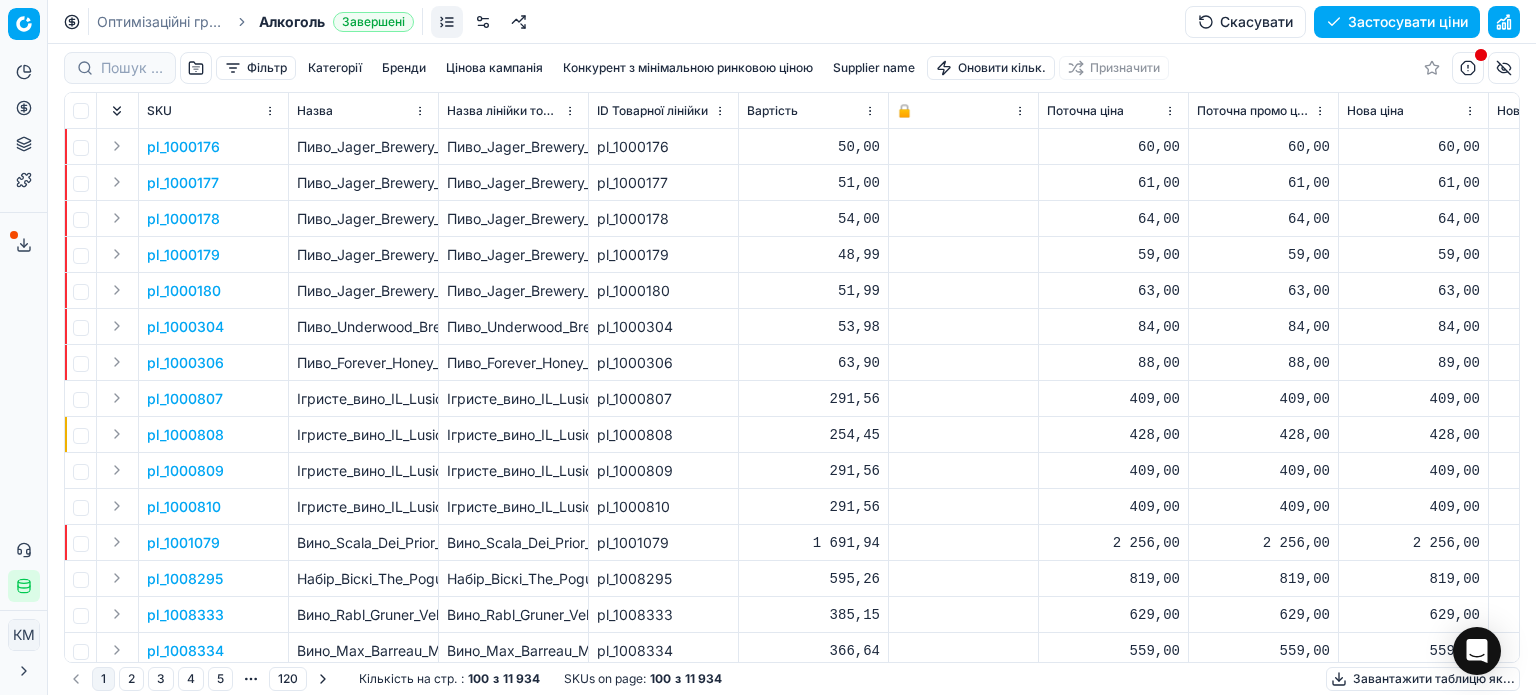 click on "Оптимізаційні групи" at bounding box center [161, 22] 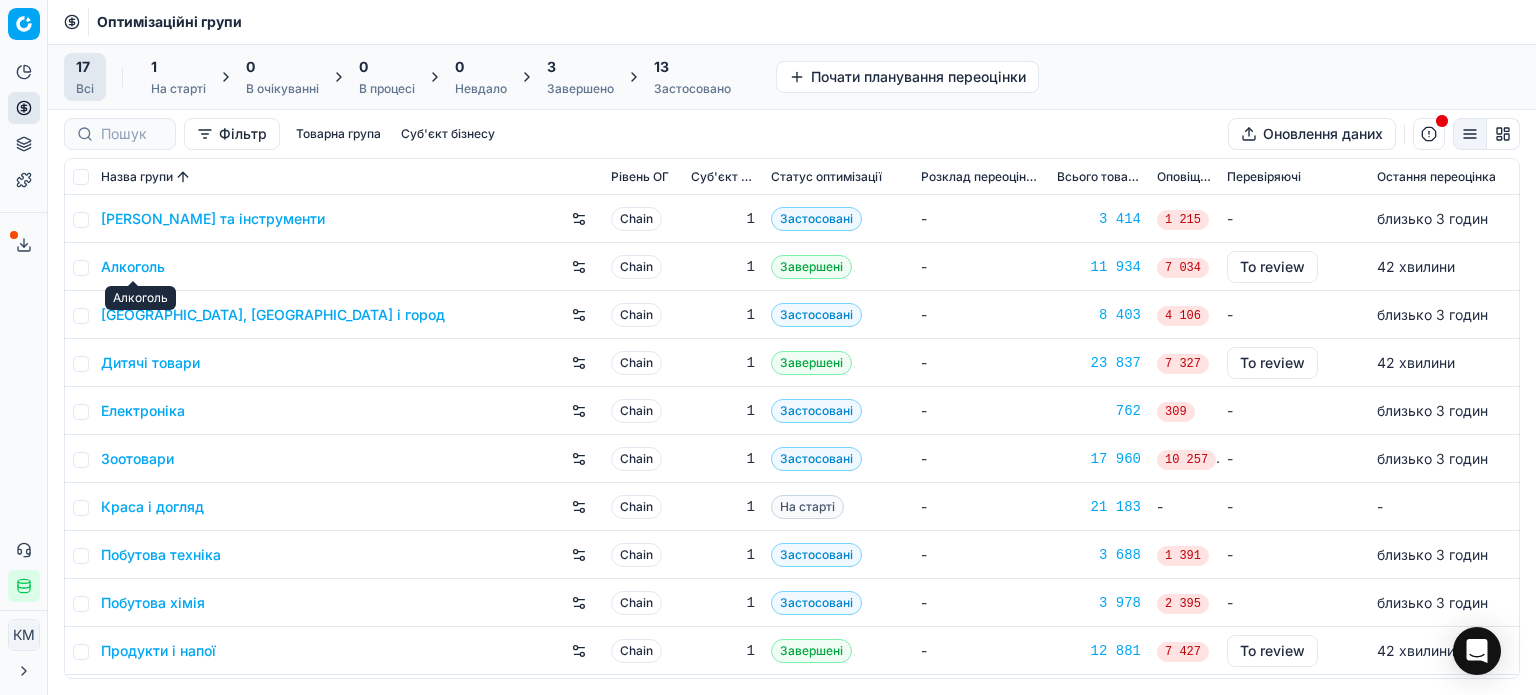 click on "Алкоголь" at bounding box center (133, 267) 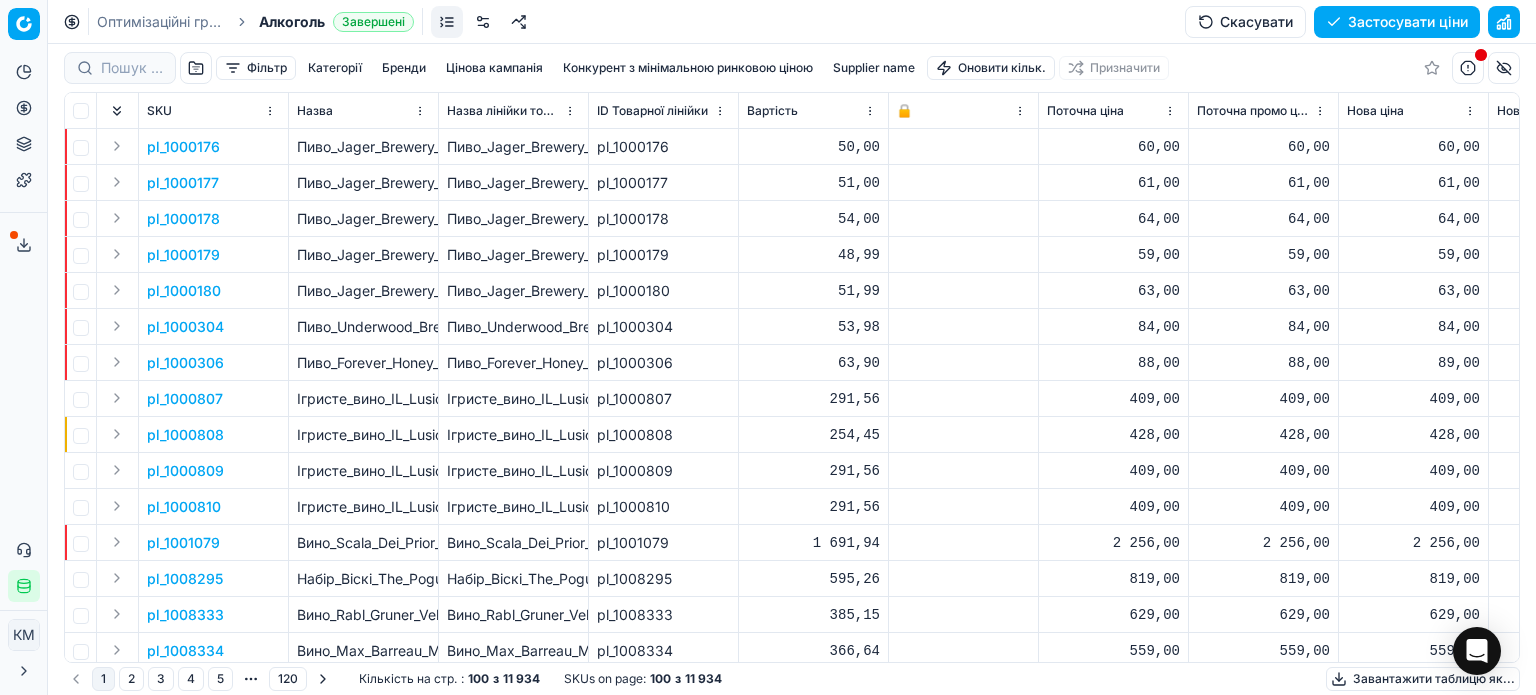 click on "Оптимізаційні групи" at bounding box center (161, 22) 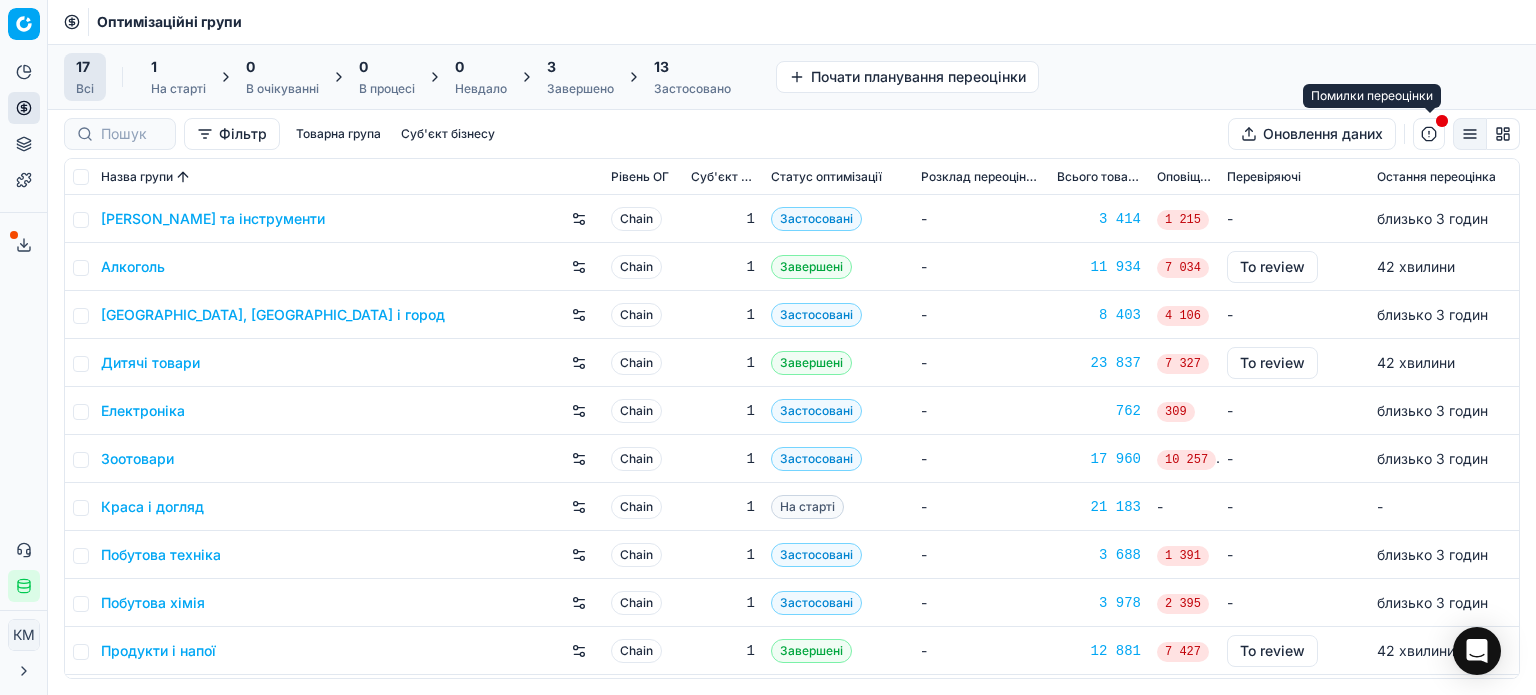click at bounding box center (1429, 134) 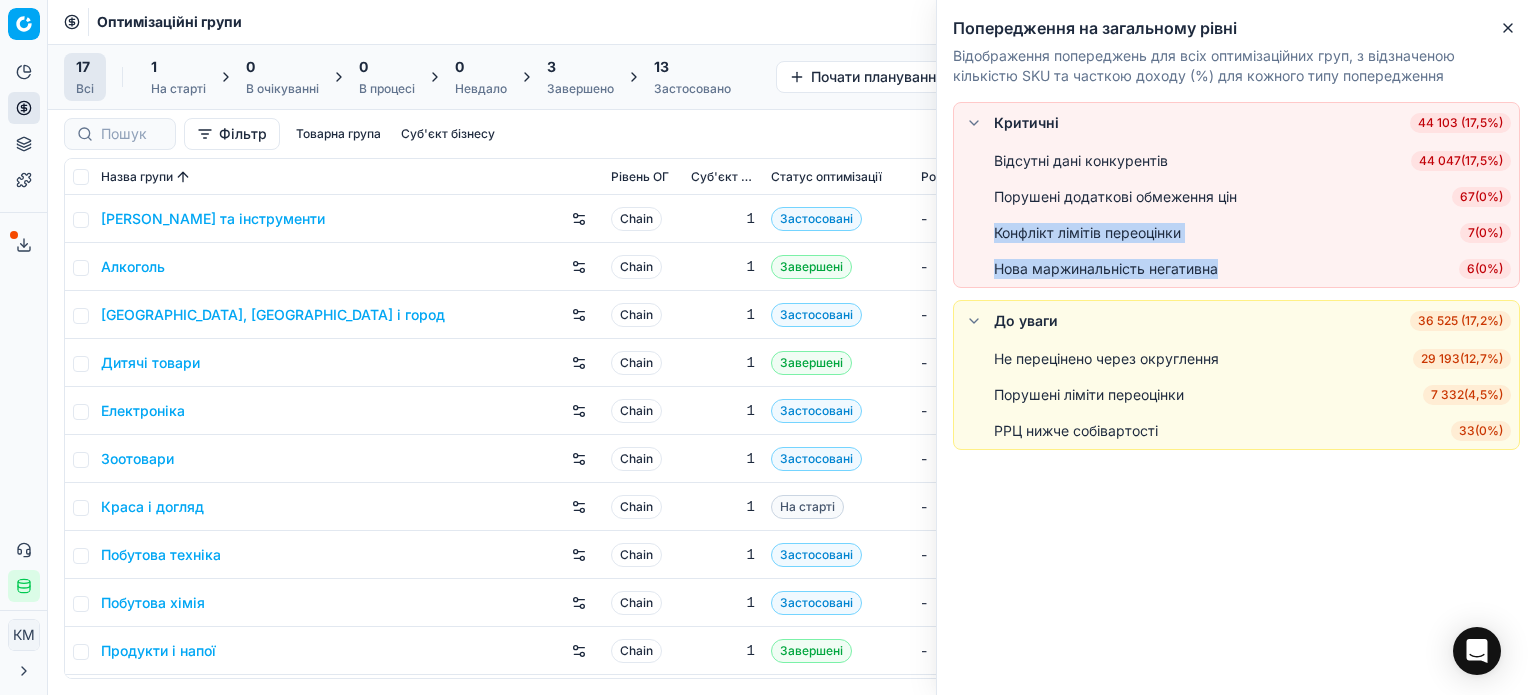 drag, startPoint x: 985, startPoint y: 235, endPoint x: 1268, endPoint y: 266, distance: 284.6928 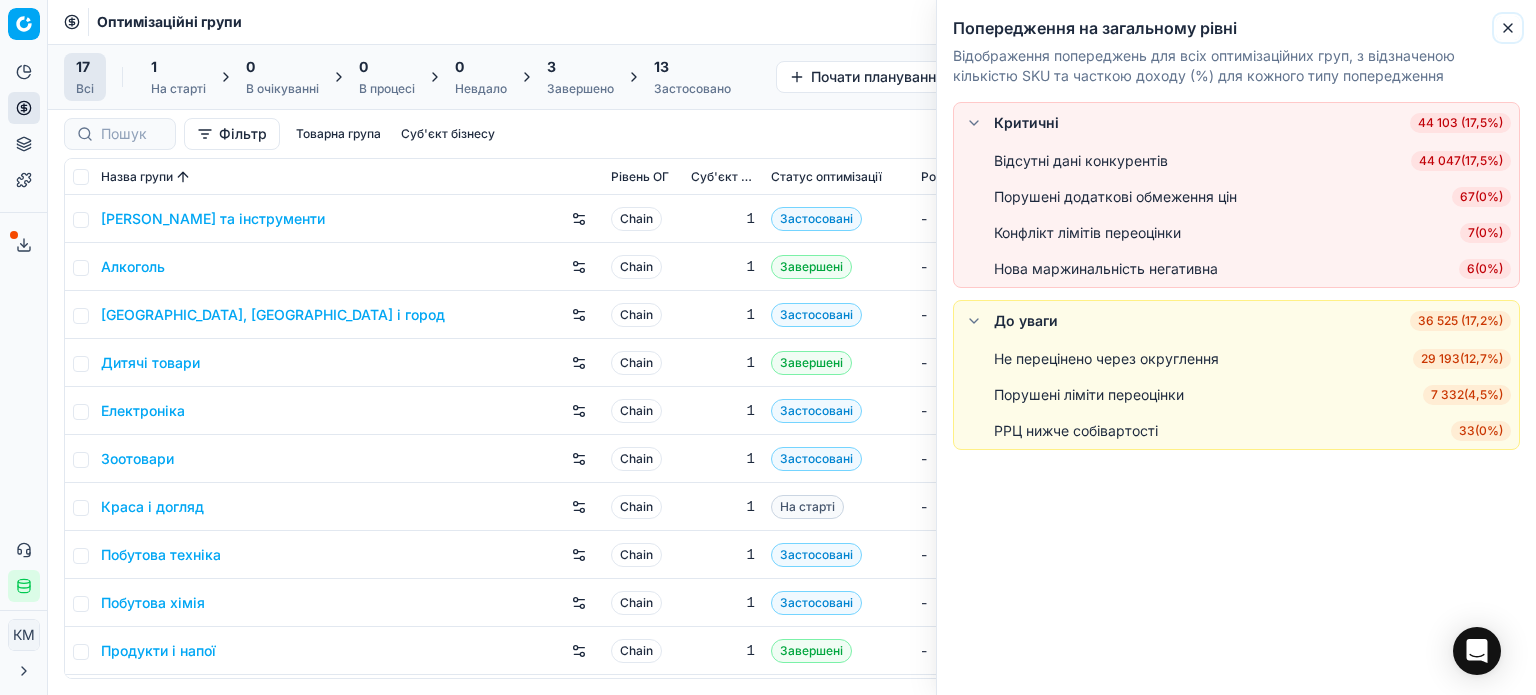 click 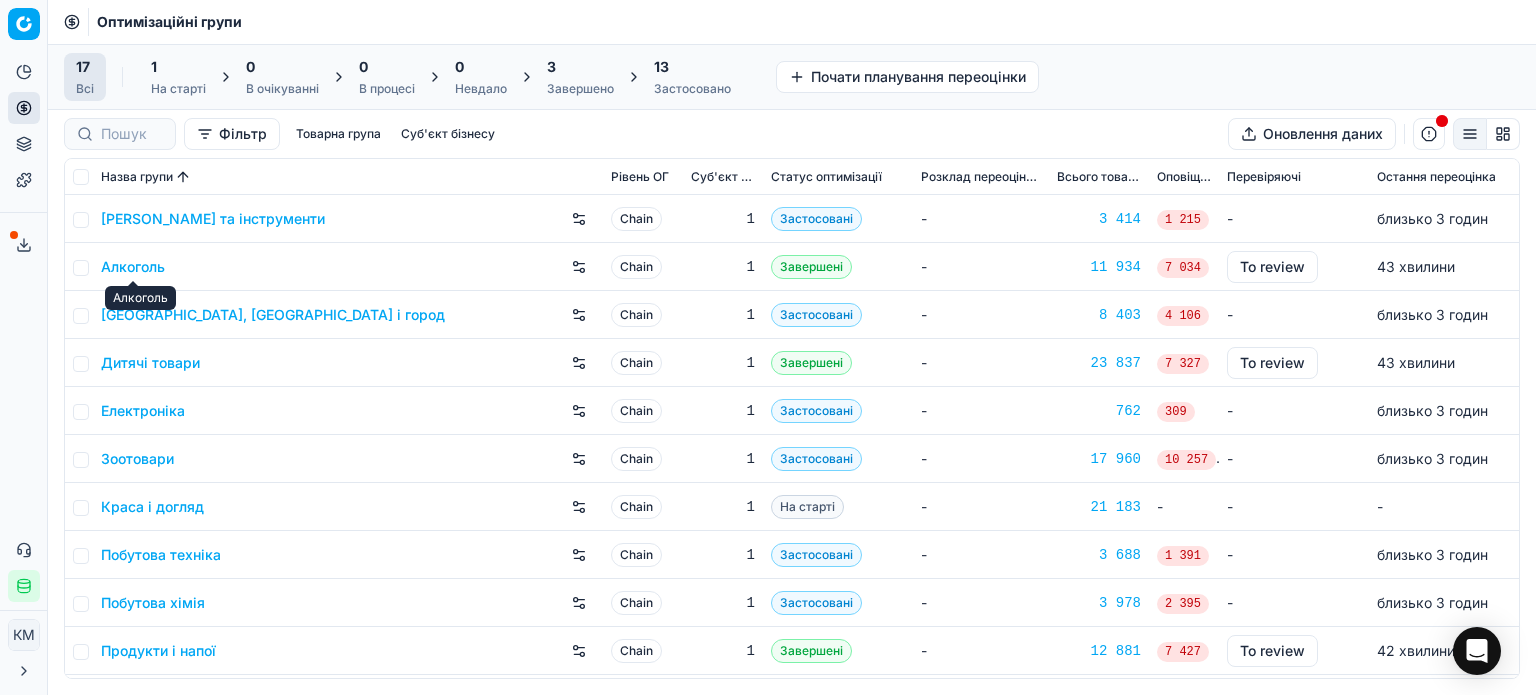 click on "Алкоголь" at bounding box center [133, 267] 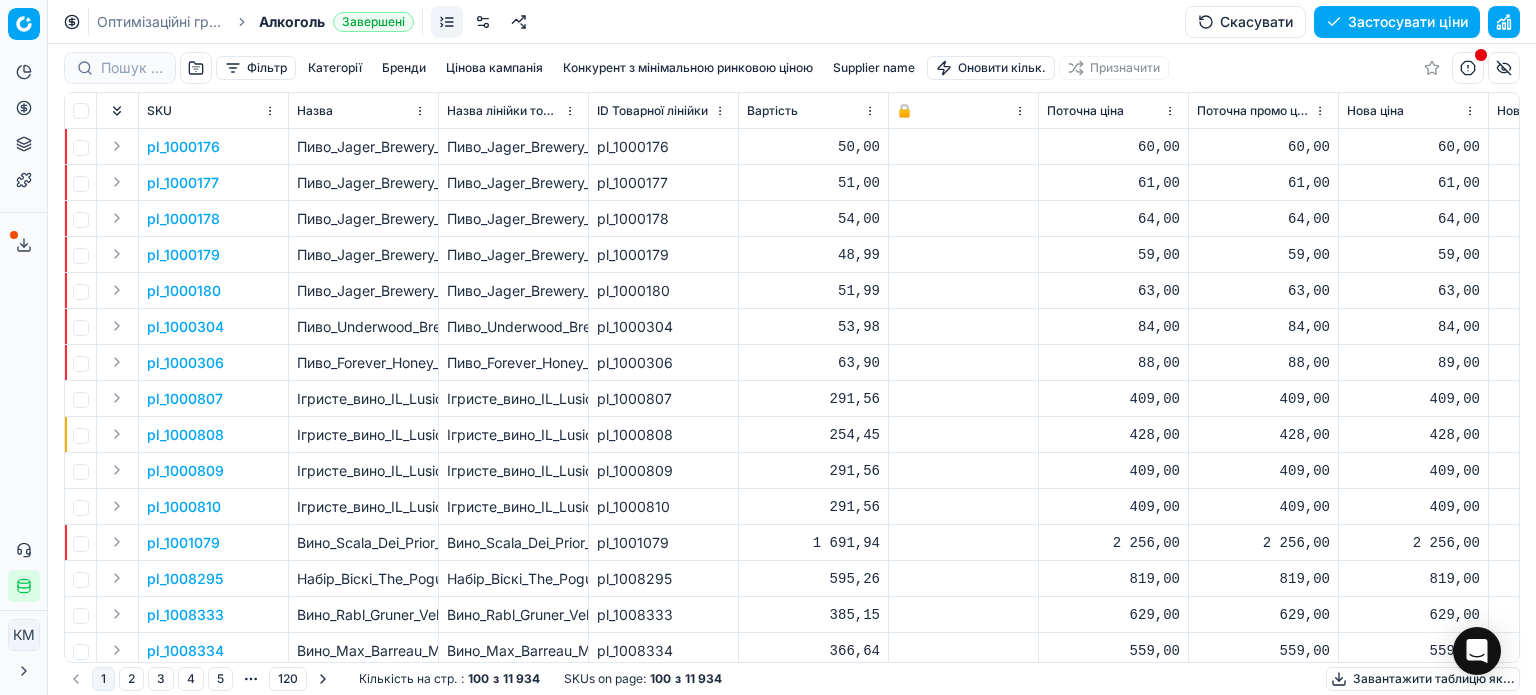 click on "Фільтр" at bounding box center (256, 68) 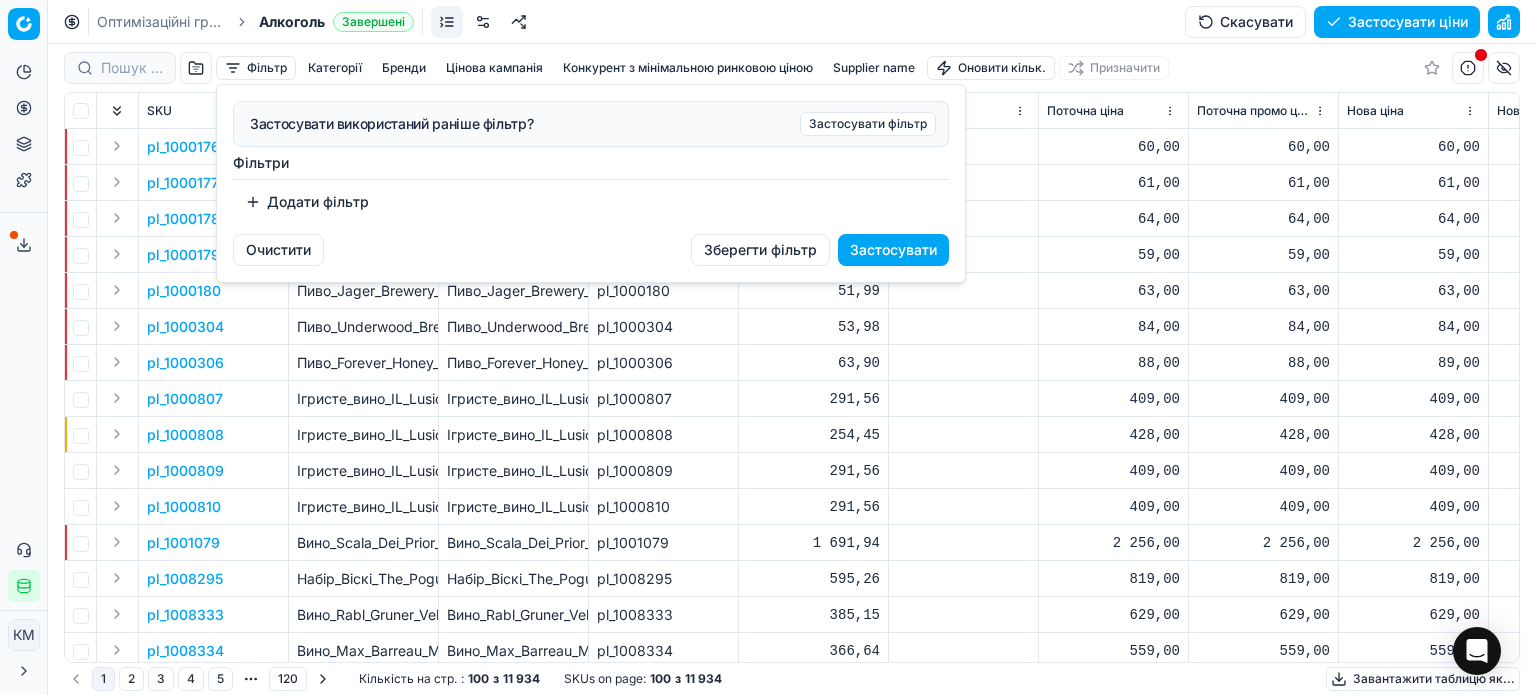 click on "Очистити" at bounding box center [278, 250] 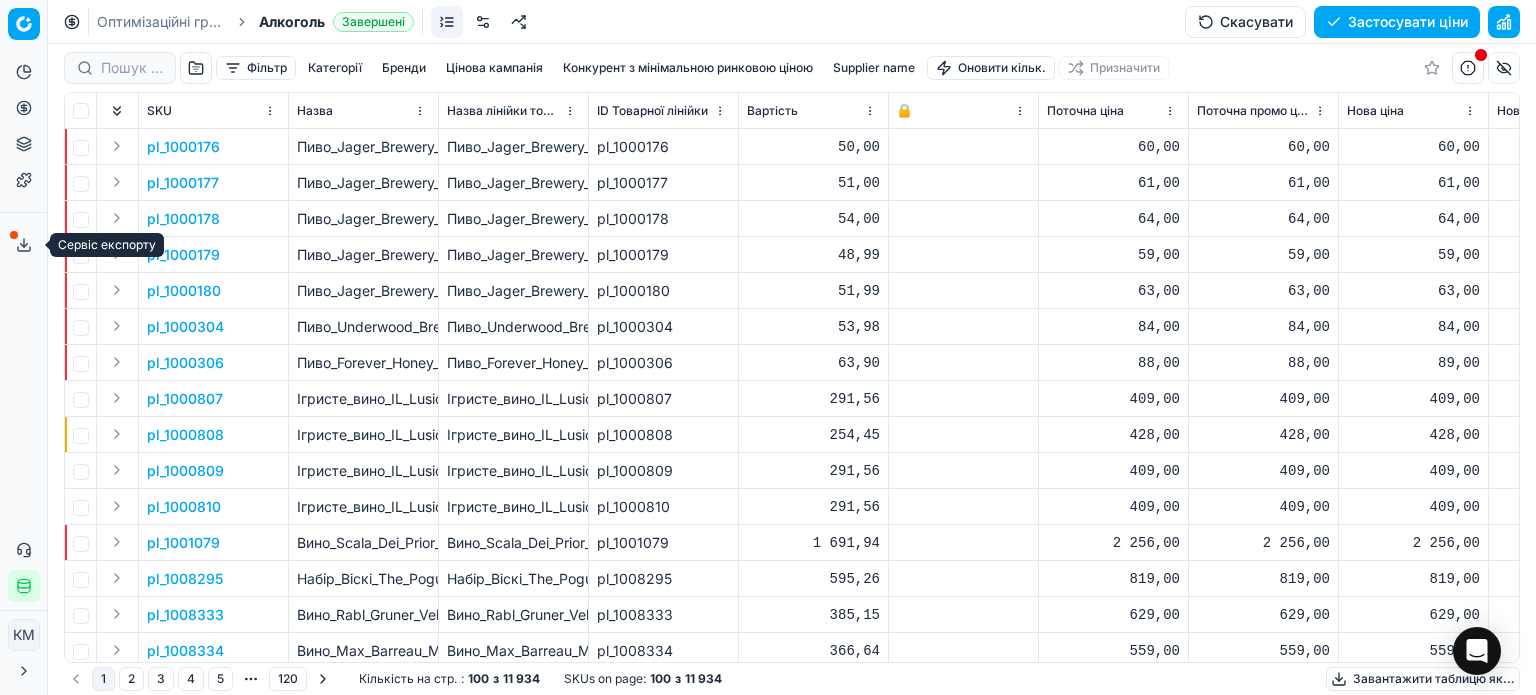 click 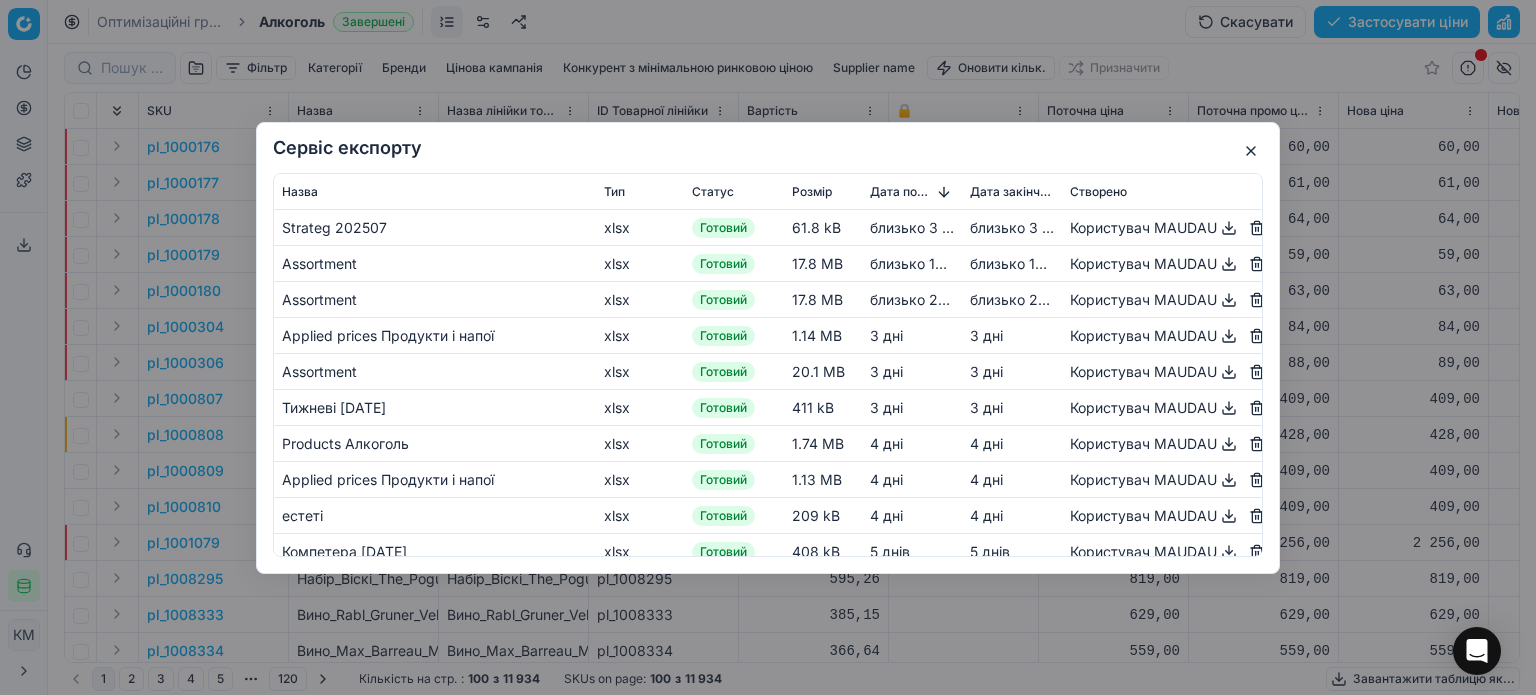 click at bounding box center (1251, 151) 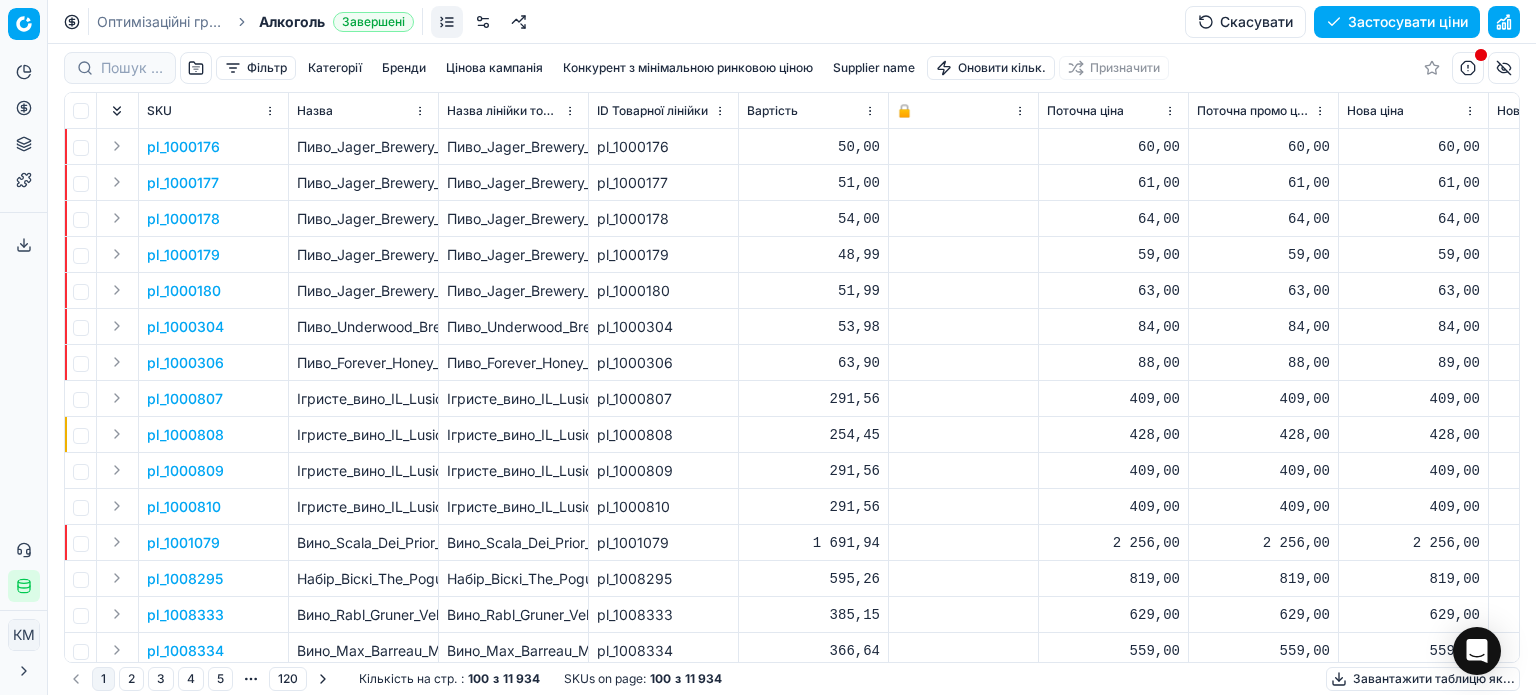 click on "Завантажити таблицю як..." at bounding box center [1423, 679] 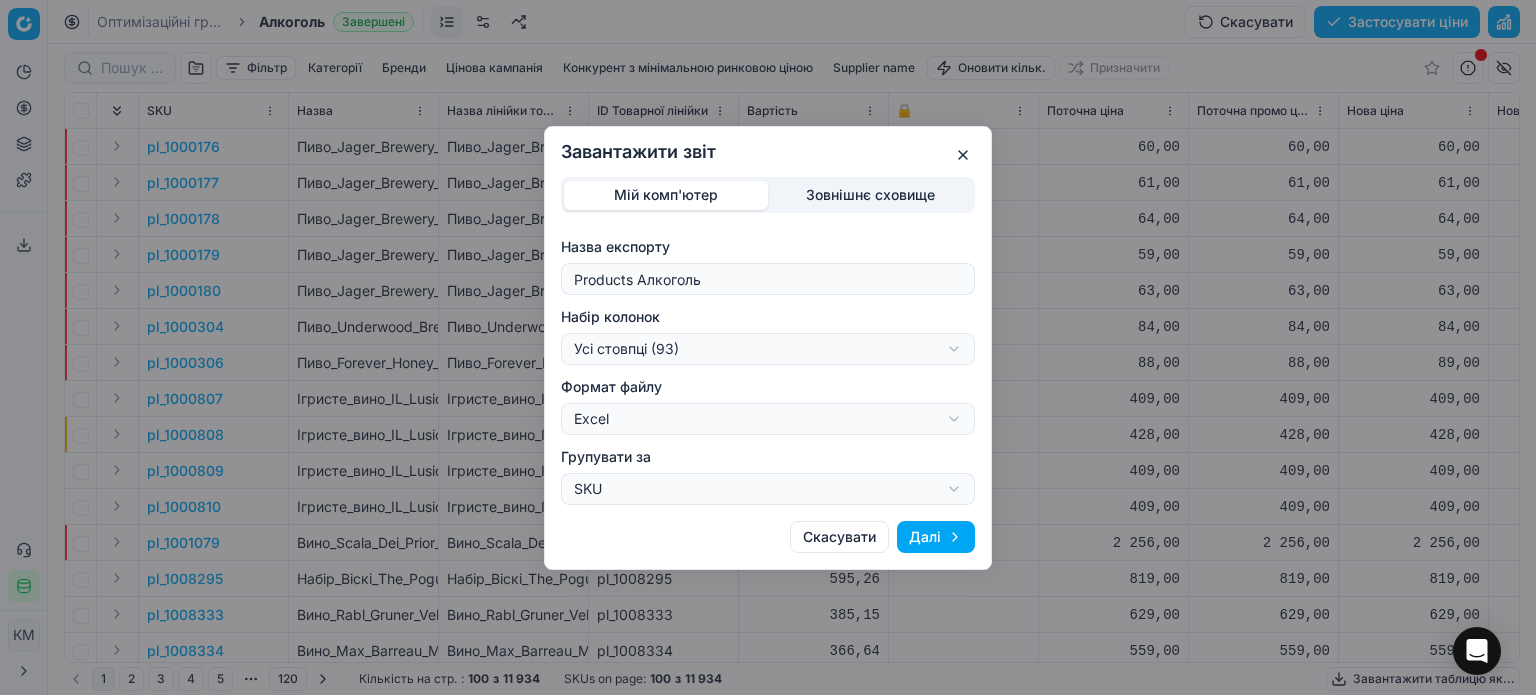 click on "Завантажити звіт Мій комп'ютер Зовнішнє сховище Назва експорту Products Алкоголь Набір колонок Усі стовпці (93) Усі стовпці (93) Поточний стан таблиці (91) Мій шаблон експорту (85) Export (6) Формат файлу Excel Excel CSV Групувати за SKU SKU Товарна лінійка Скасувати Далі" at bounding box center [768, 347] 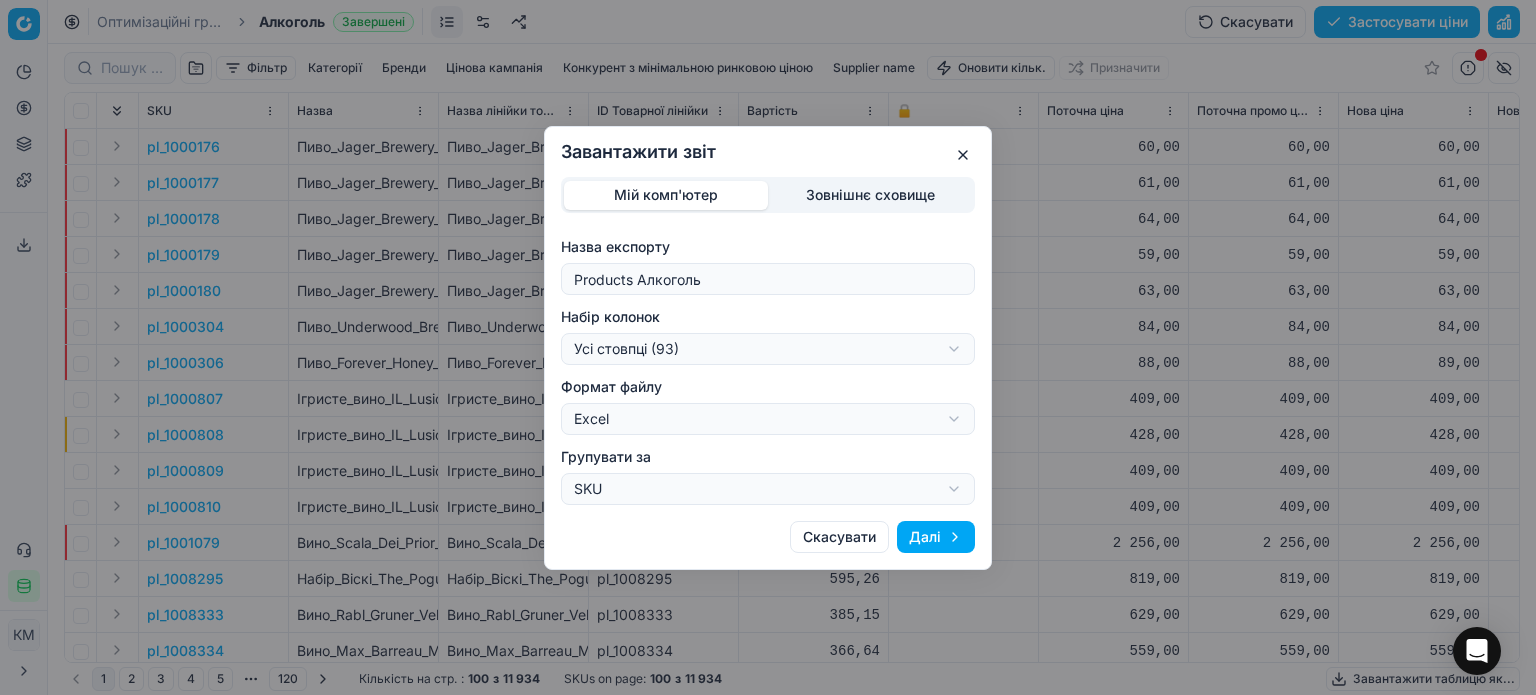 click on "Далі" at bounding box center (936, 537) 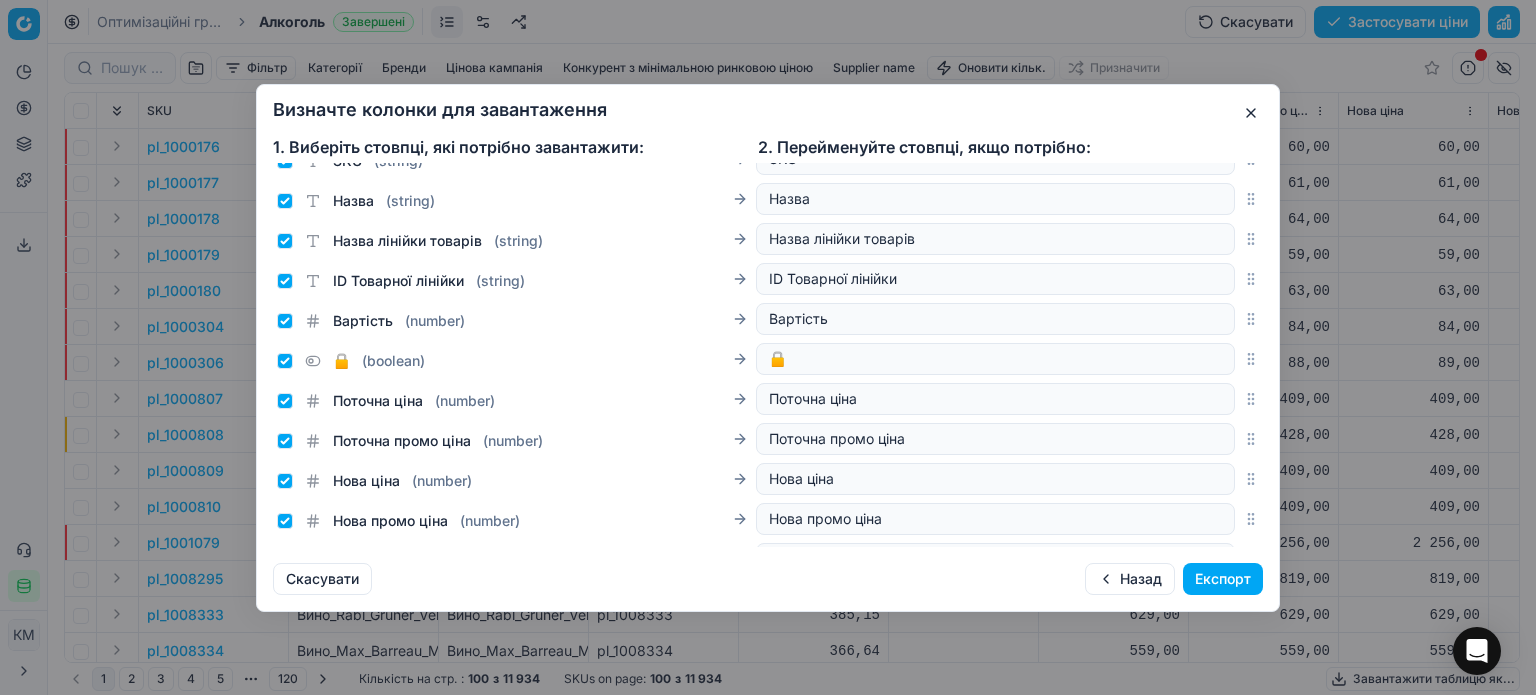 scroll, scrollTop: 0, scrollLeft: 0, axis: both 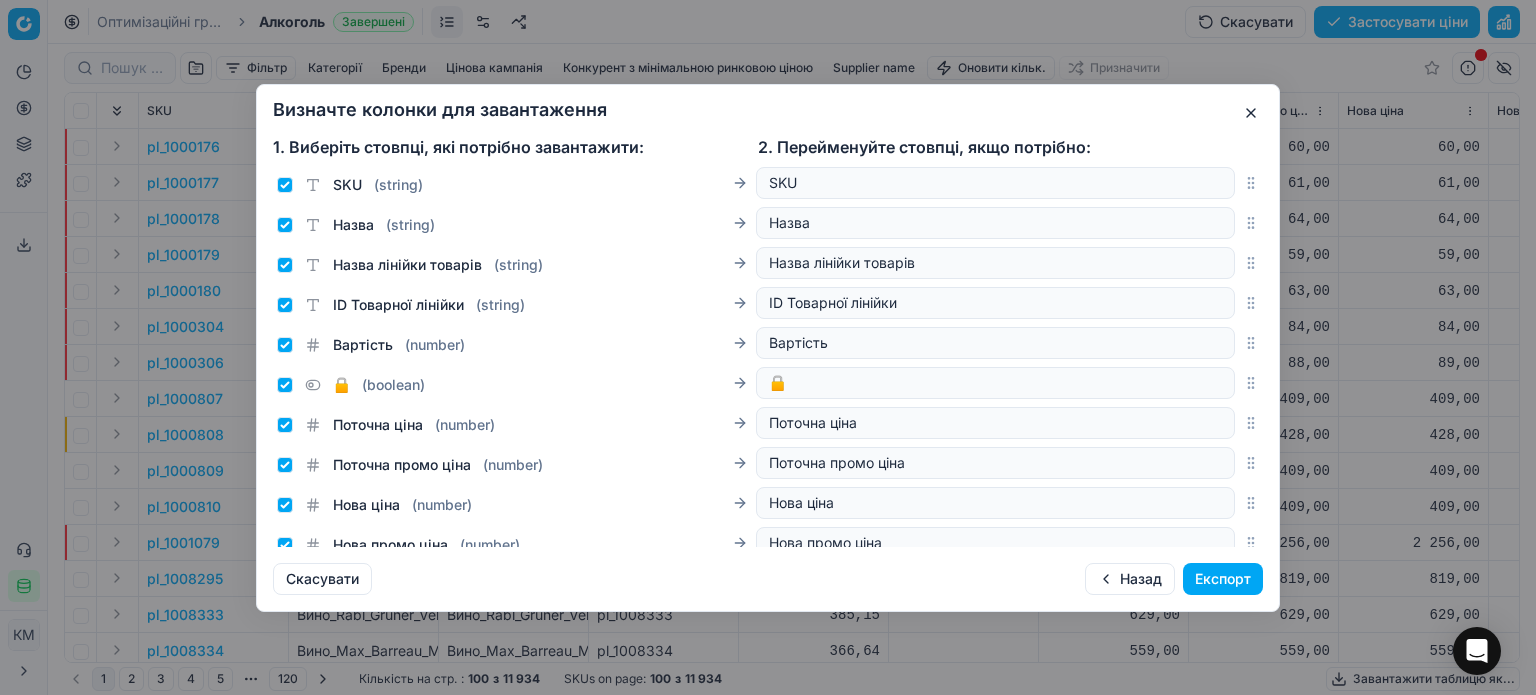 click on "Експорт" at bounding box center (1223, 579) 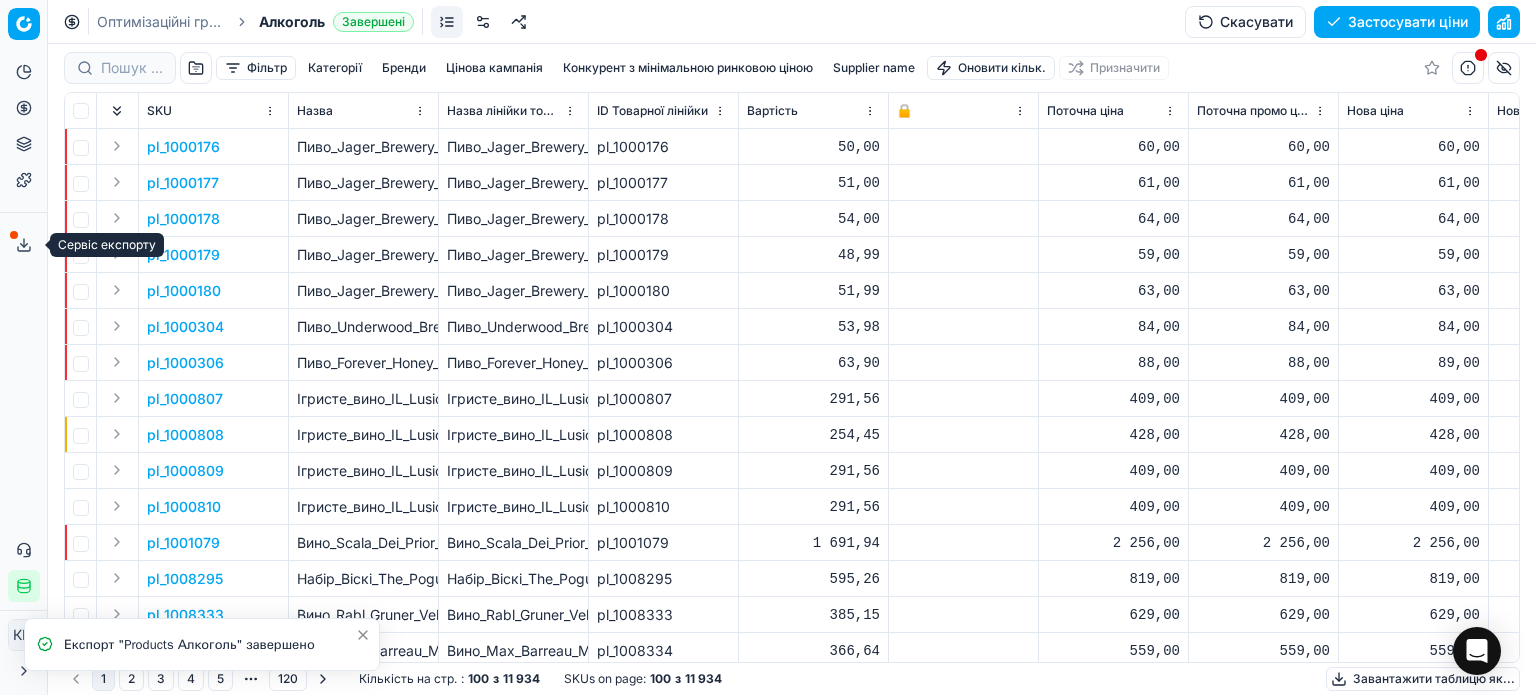 click 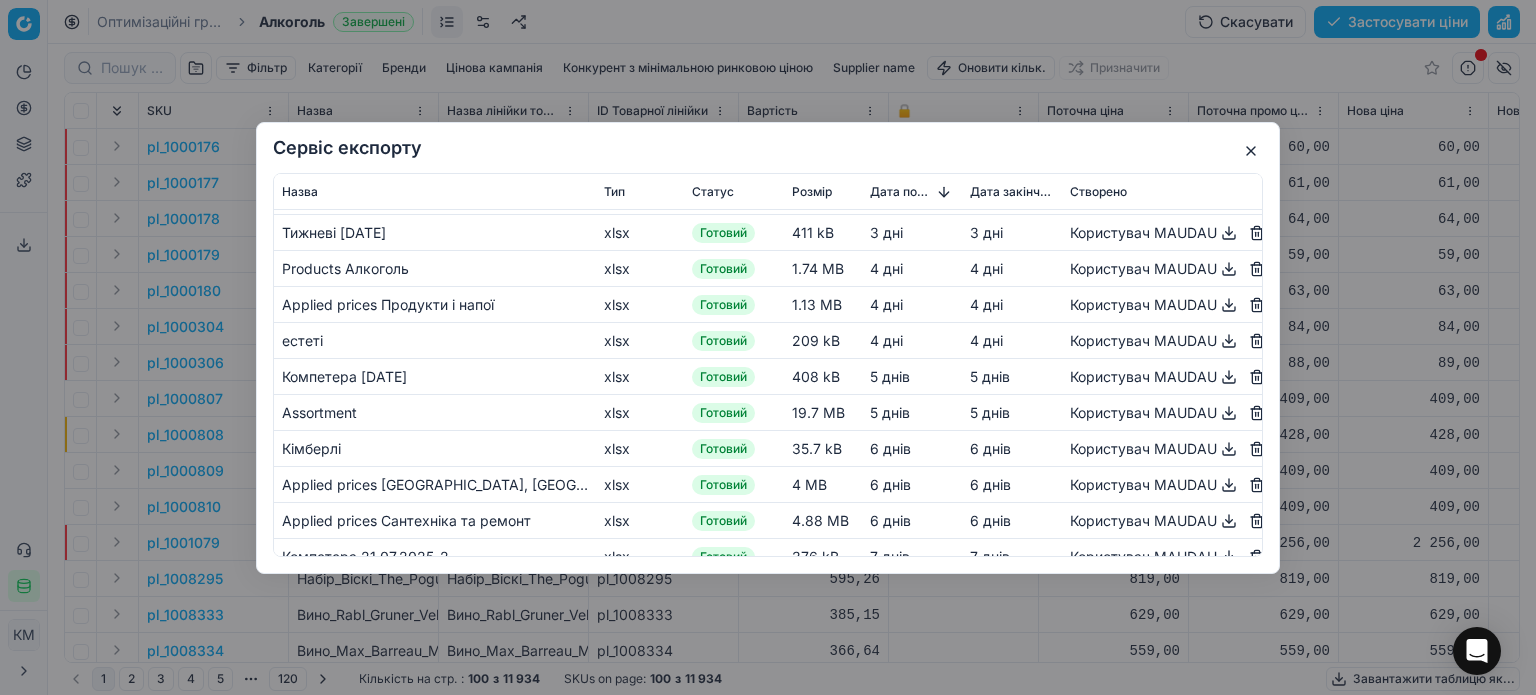 scroll, scrollTop: 0, scrollLeft: 0, axis: both 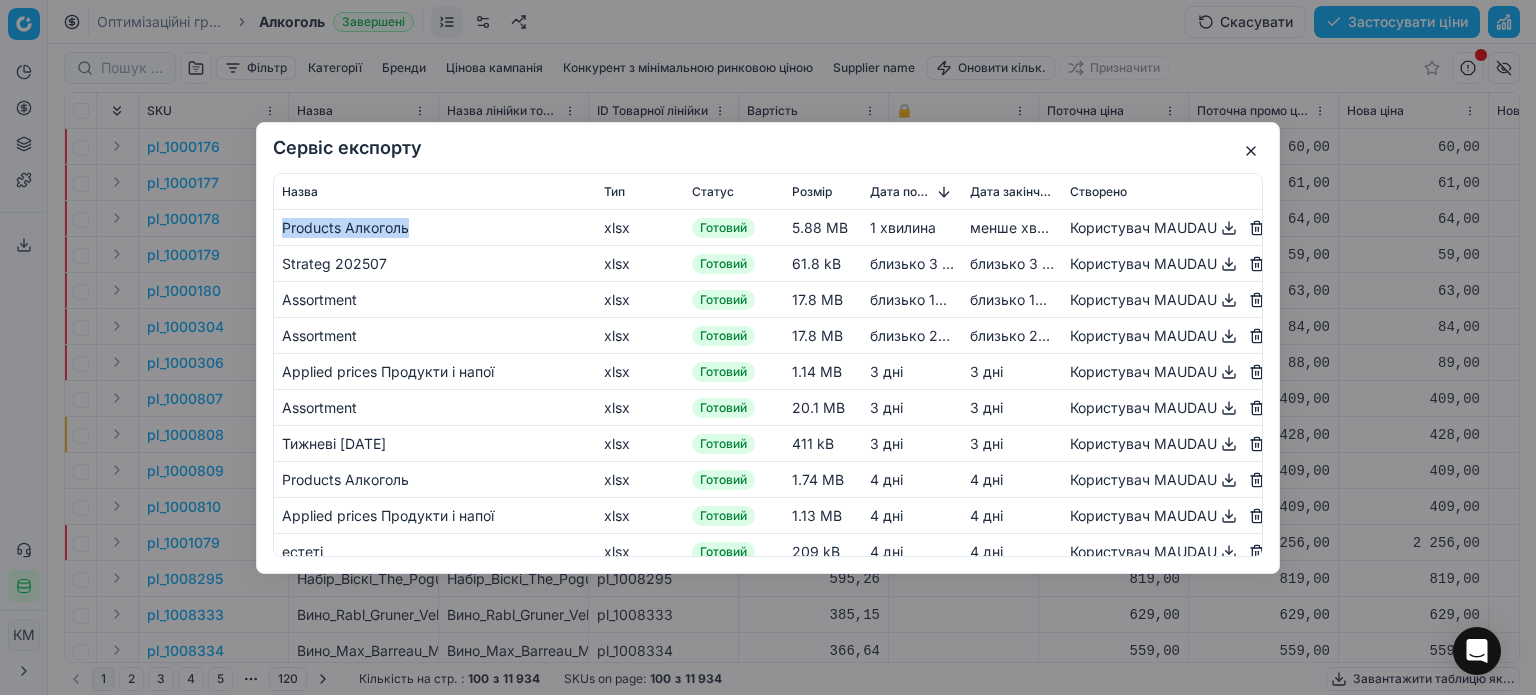 drag, startPoint x: 280, startPoint y: 230, endPoint x: 472, endPoint y: 227, distance: 192.02344 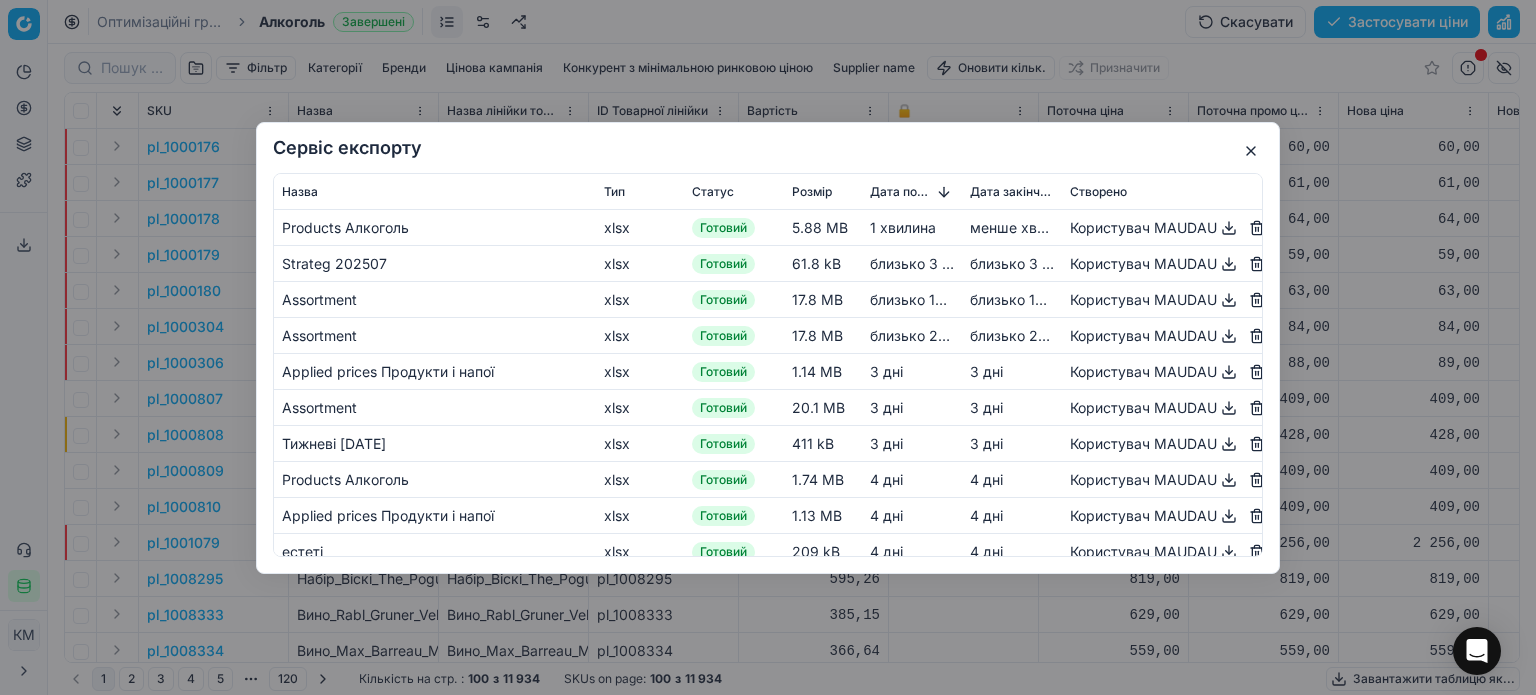 click on "Користувач MAUDAU" at bounding box center (1162, 227) 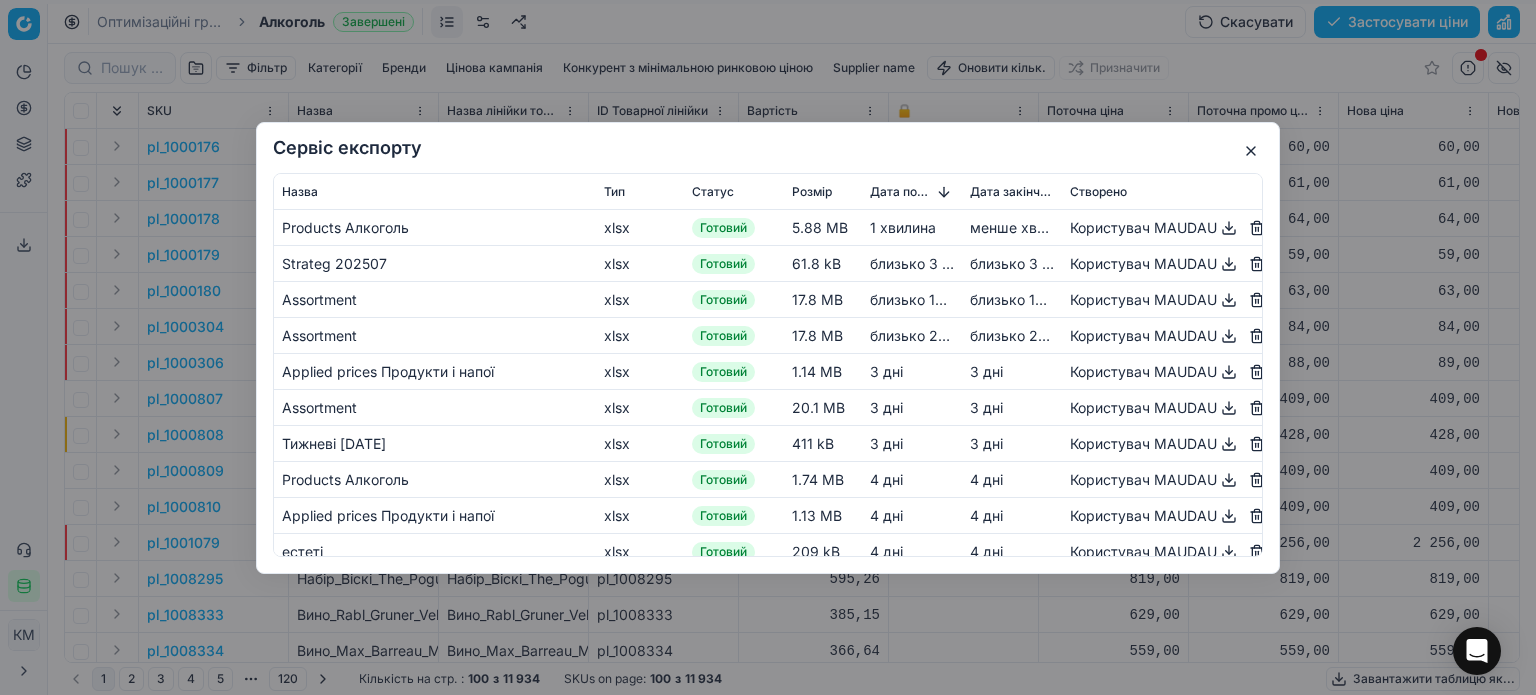 click on "Сервіс експорту Назва Тип Статус Розмір Дата початку Дата закінчення Створено Products Алкоголь xlsx Готовий 5.88 MB 1 хвилина менше хвилини Користувач MAUDAU Strateg 202507 xlsx Готовий 61.8 kB близько 3 годин близько 3 годин Користувач MAUDAU Assortment xlsx Готовий 17.8 MB близько 13 годин близько 13 годин Користувач MAUDAU Assortment xlsx Готовий 17.8 MB близько 20 годин близько 20 годин Користувач MAUDAU Applied prices Продукти і напої xlsx Готовий 1.14 MB 3 днi 3 днi Користувач MAUDAU Assortment xlsx Готовий 20.1 MB 3 днi 3 днi Користувач MAUDAU Тижневі [DATE] xlsx Готовий 411 kB 3 днi 3 днi Користувач MAUDAU Products Алкоголь xlsx Готовий 1.74 MB 4 днi 4 днi xlsx xlsx" at bounding box center [768, 347] 